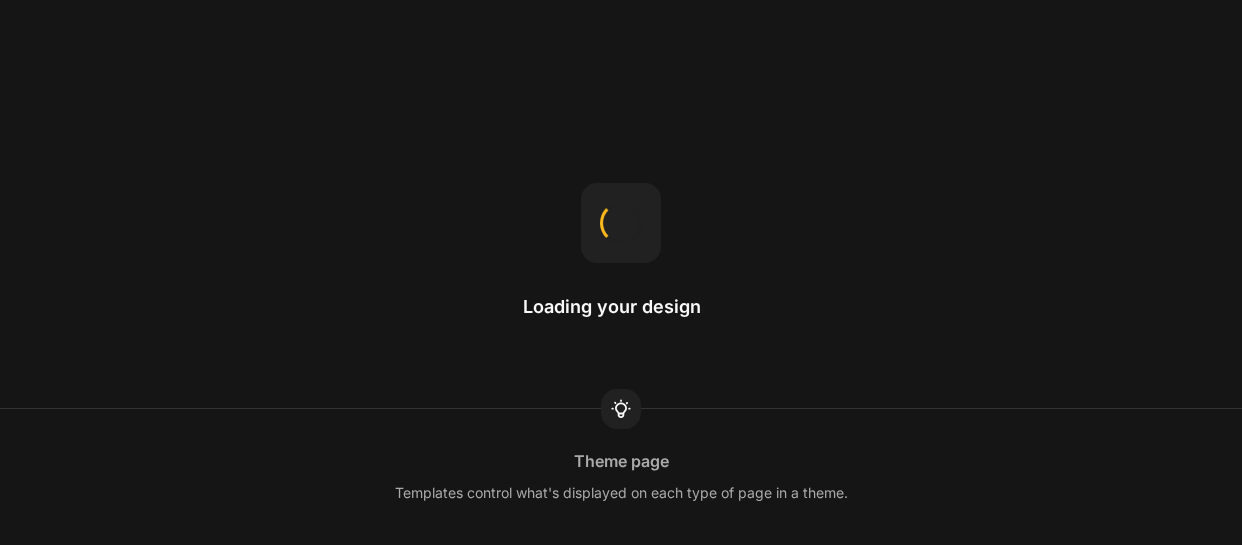 scroll, scrollTop: 0, scrollLeft: 0, axis: both 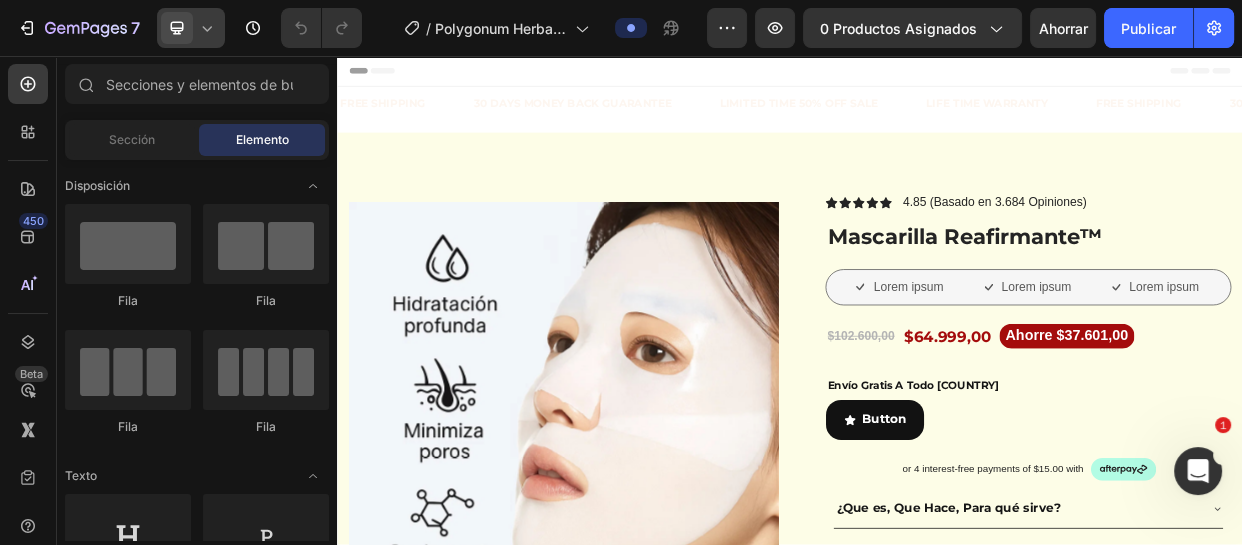 click 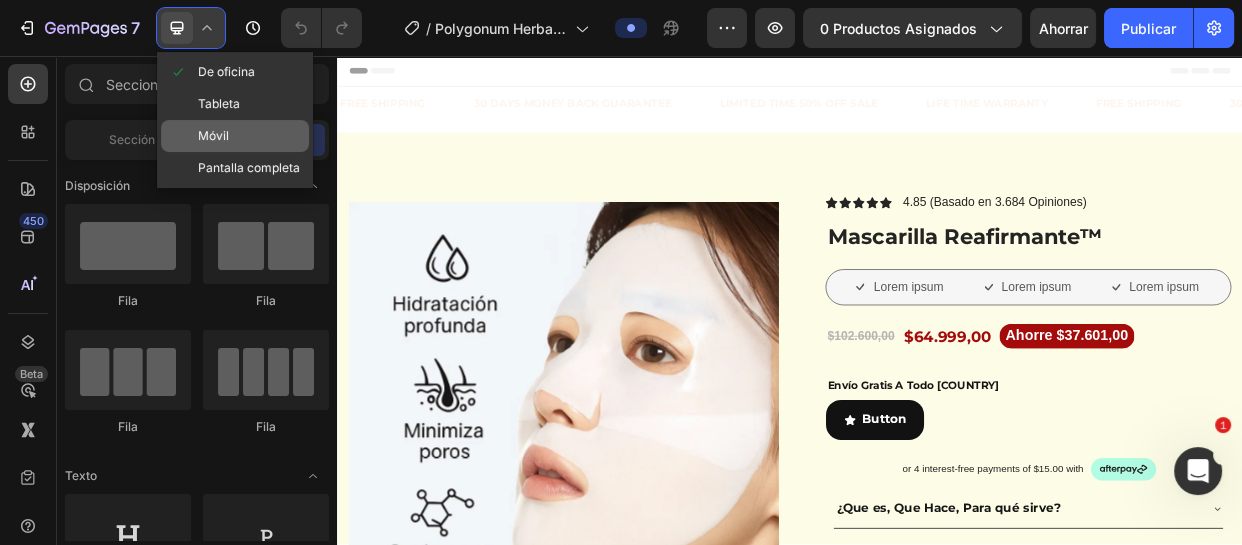 click on "Móvil" at bounding box center (213, 135) 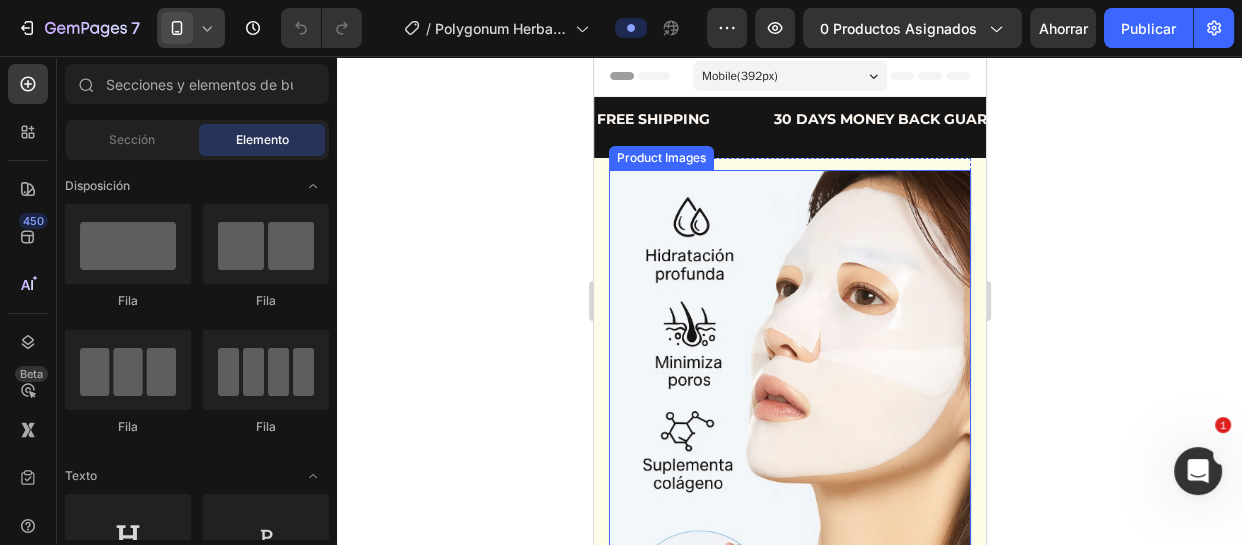 click at bounding box center (789, 441) 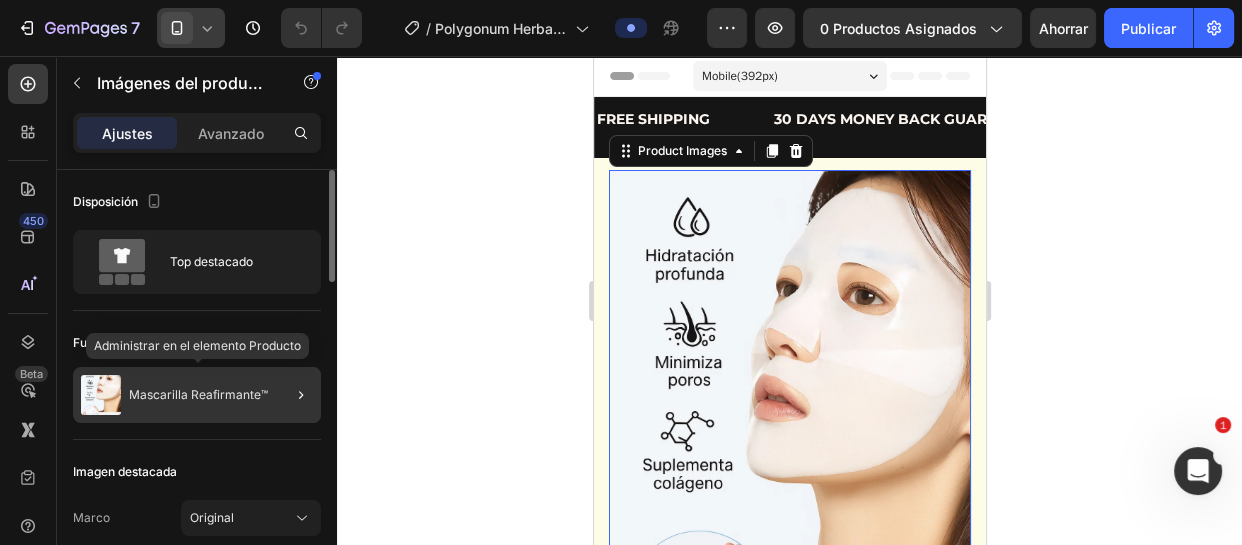click on "Mascarilla Reafirmante™" at bounding box center (198, 394) 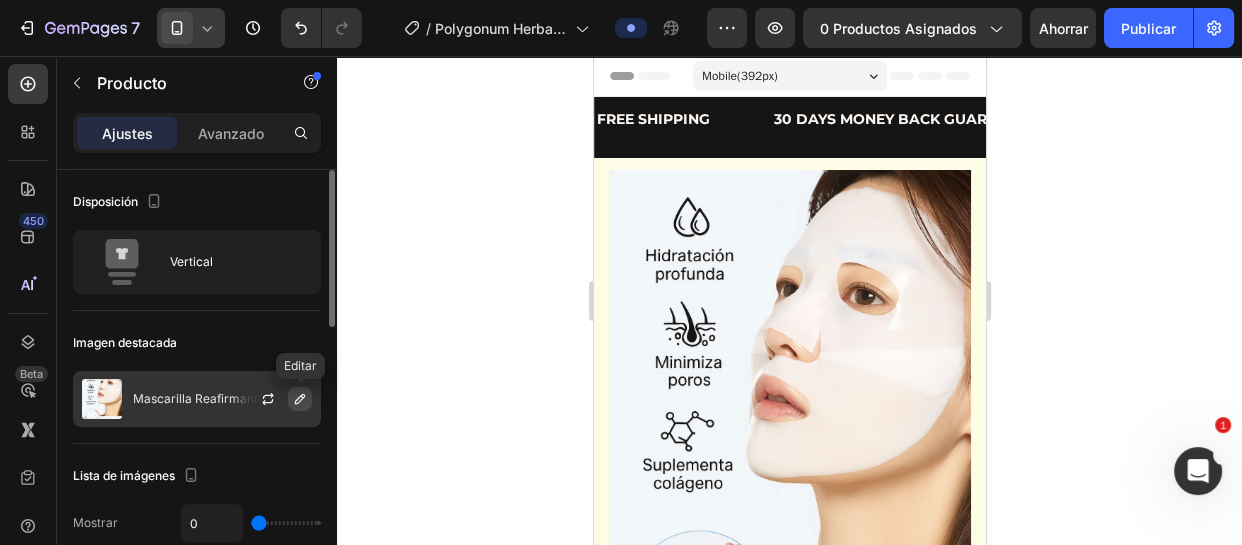 click 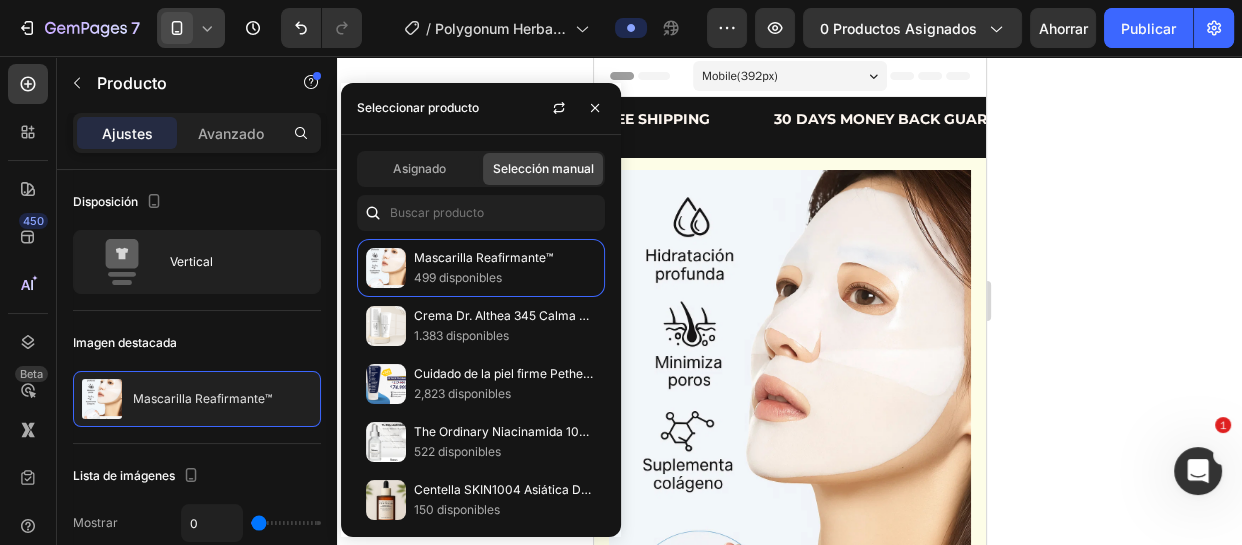 click on "Seleccionar producto" at bounding box center (418, 107) 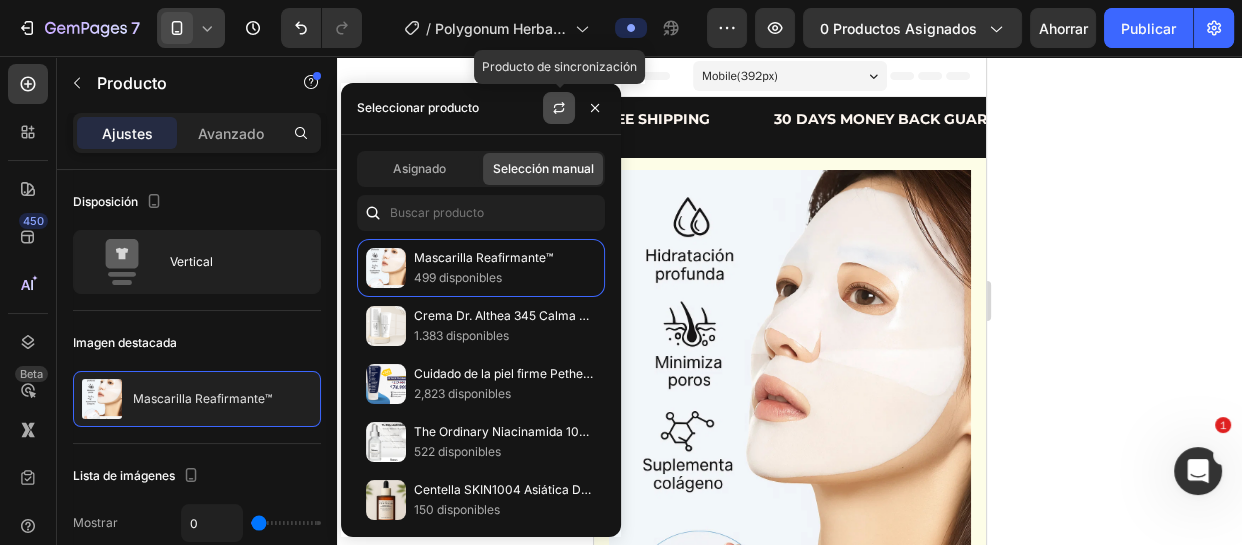 click 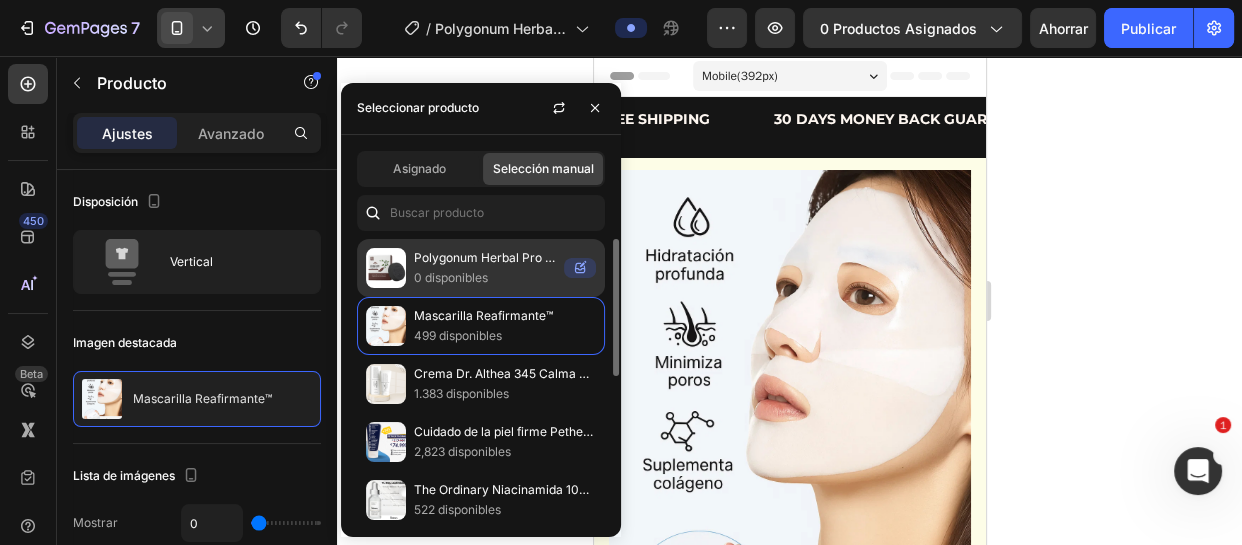 click on "0 disponibles" at bounding box center (485, 278) 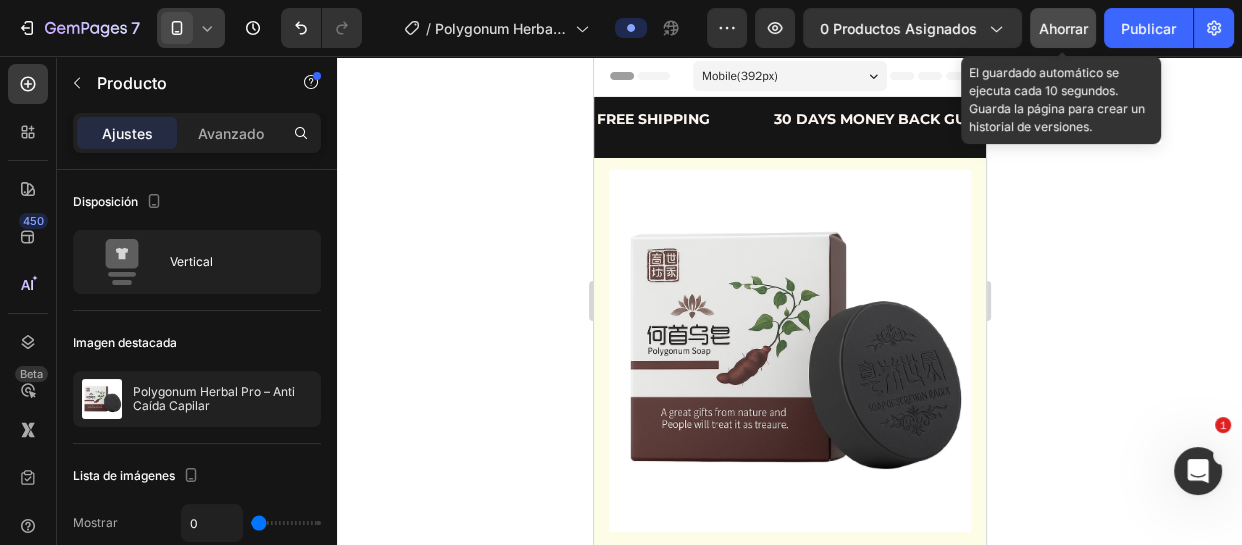 click on "Ahorrar" at bounding box center [1063, 28] 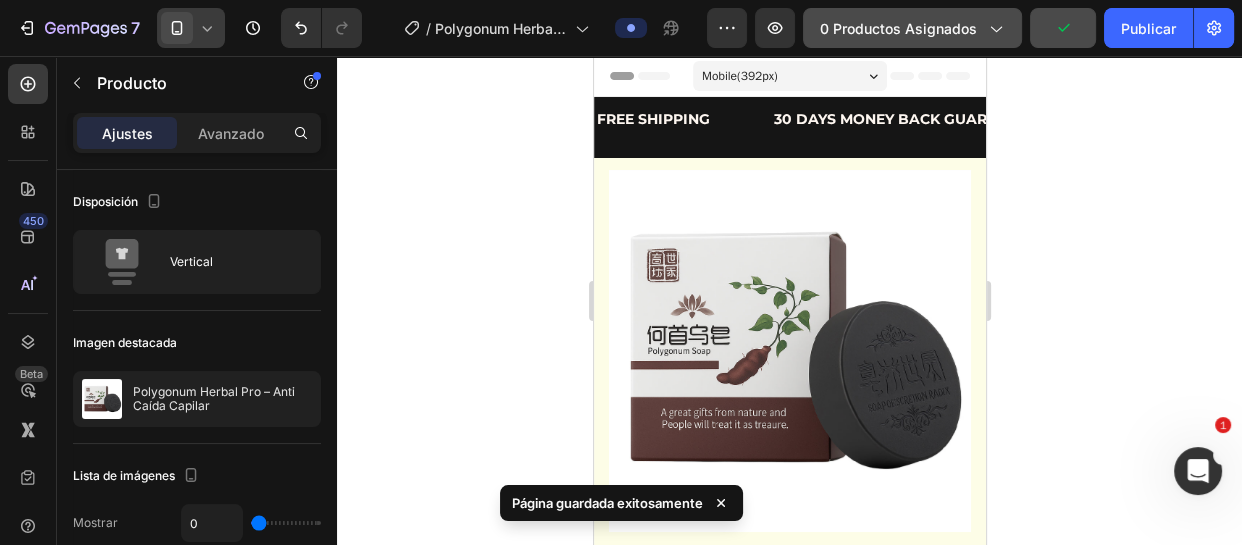 click on "0 productos asignados" at bounding box center [898, 28] 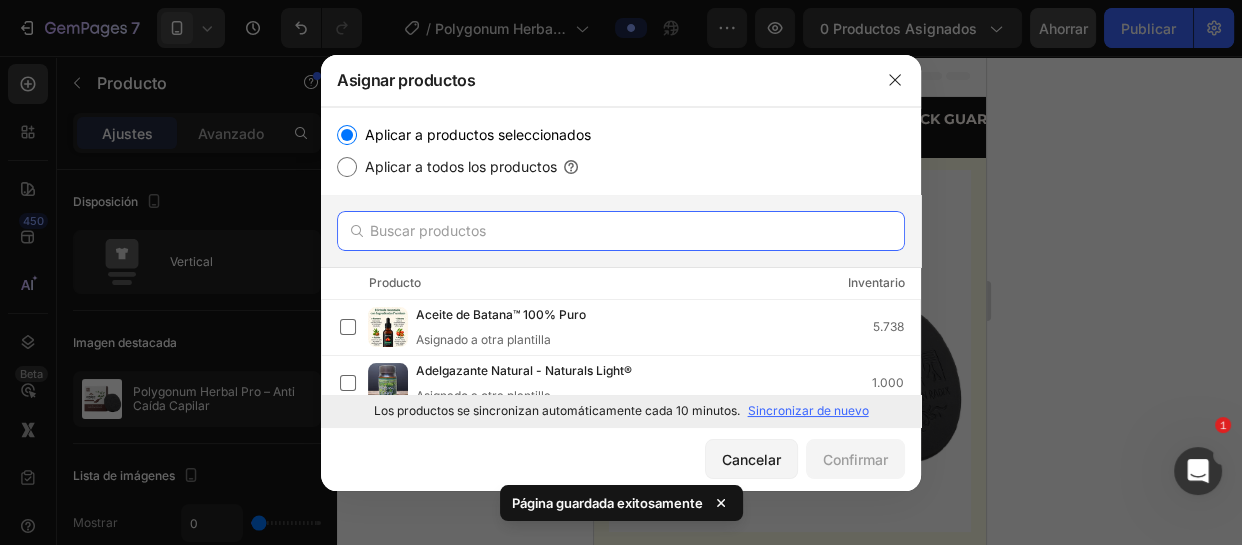 click at bounding box center [621, 231] 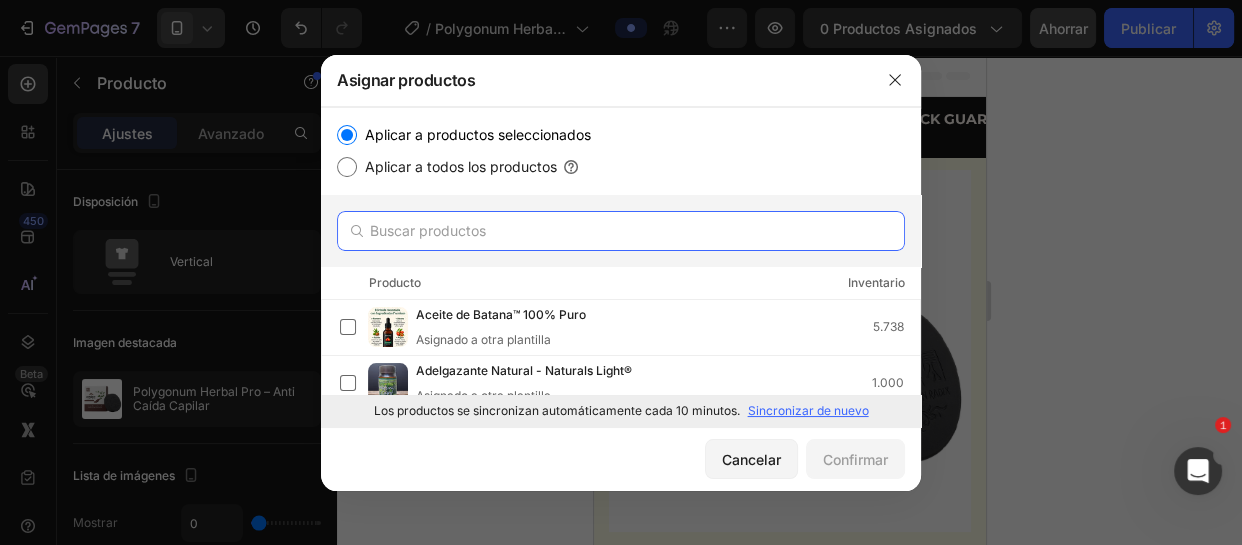 paste on "Polygonum Herbal Pro – Anti Caída Capilar" 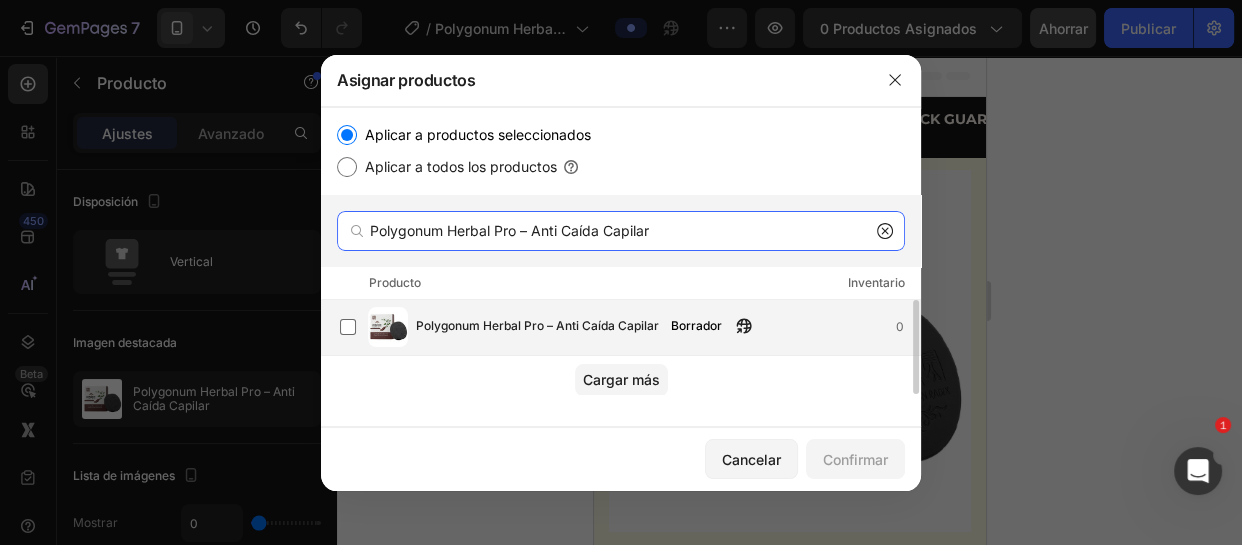 type on "Polygonum Herbal Pro – Anti Caída Capilar" 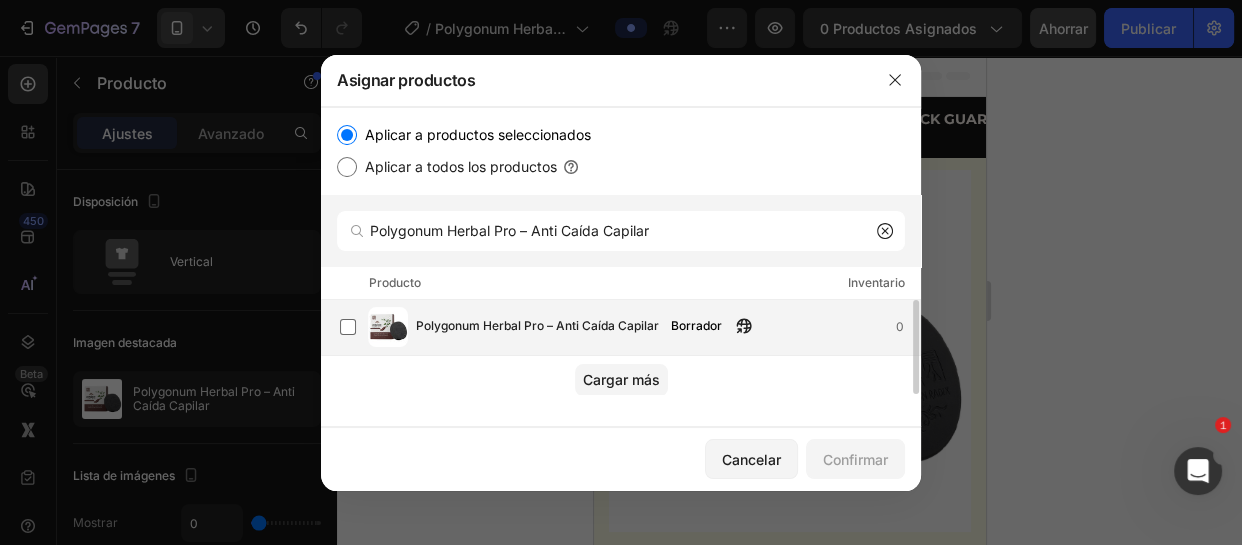 click on "Polygonum Herbal Pro – Anti Caída Capilar" at bounding box center [537, 327] 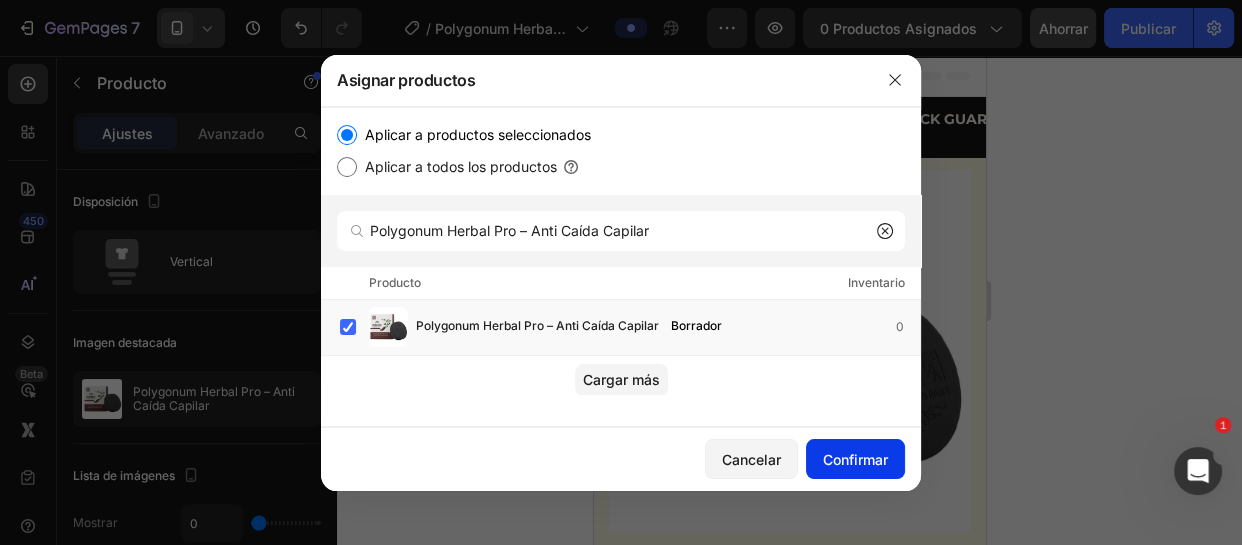 click on "Confirmar" at bounding box center (855, 459) 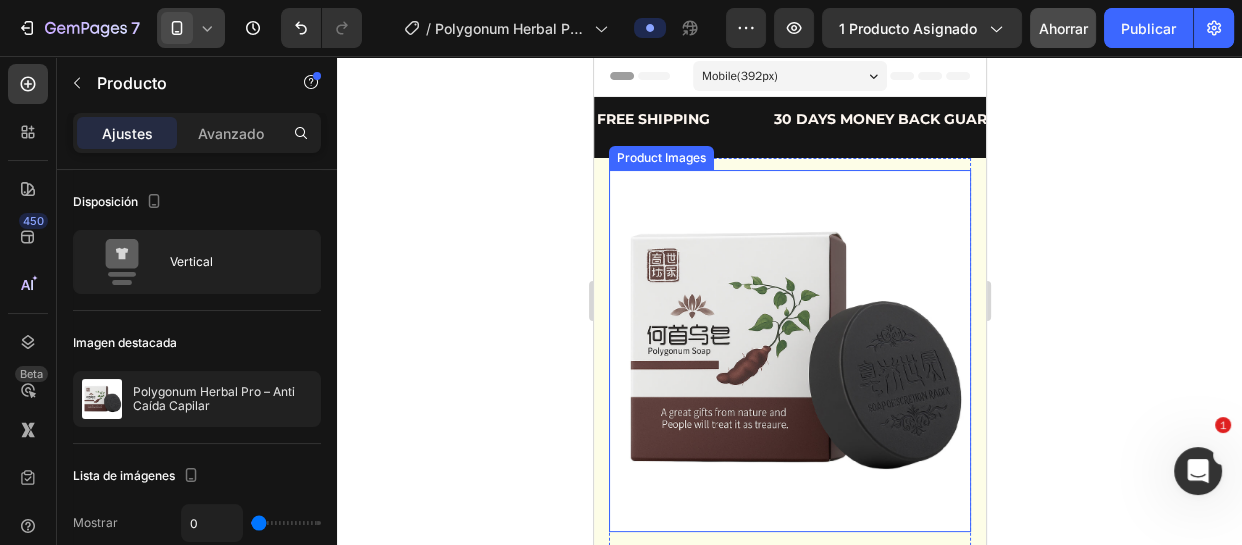 scroll, scrollTop: 272, scrollLeft: 0, axis: vertical 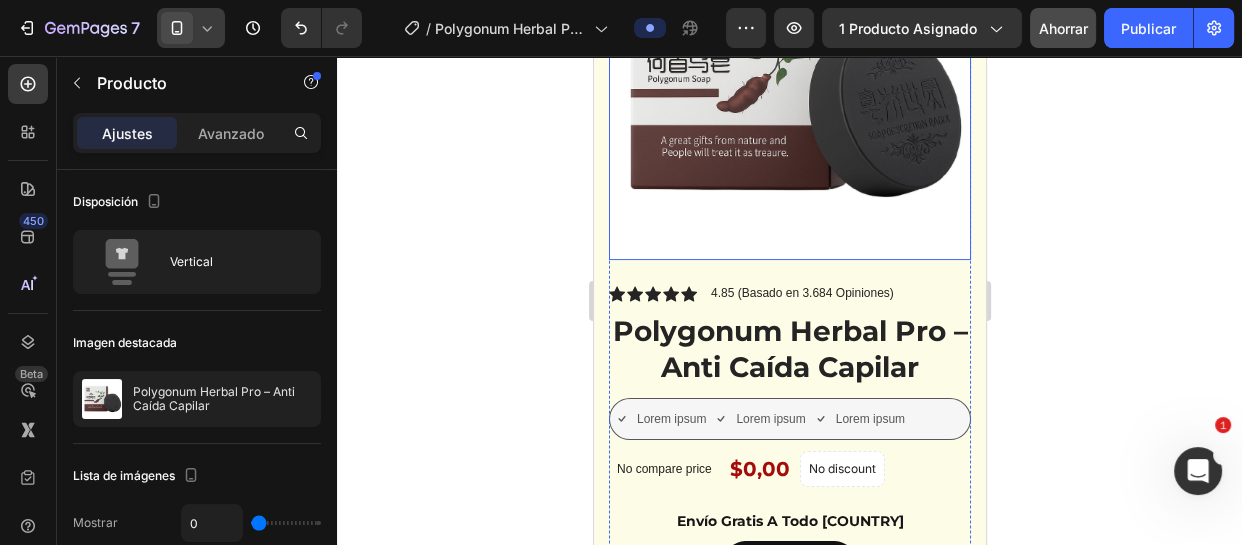 click at bounding box center [789, 79] 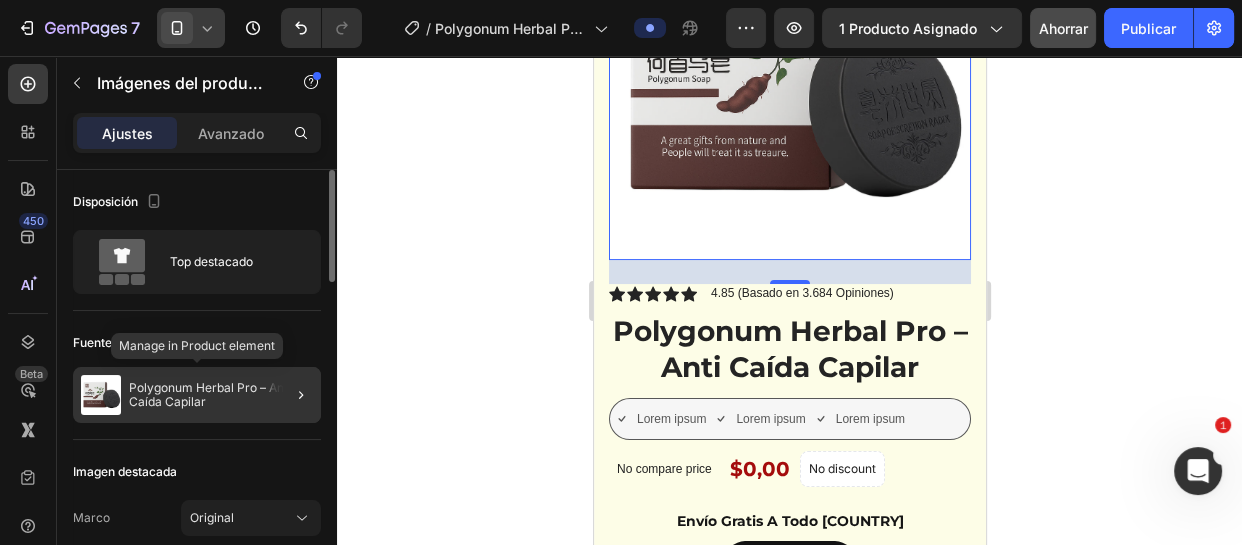 click on "Polygonum Herbal Pro – Anti Caída Capilar" at bounding box center [211, 394] 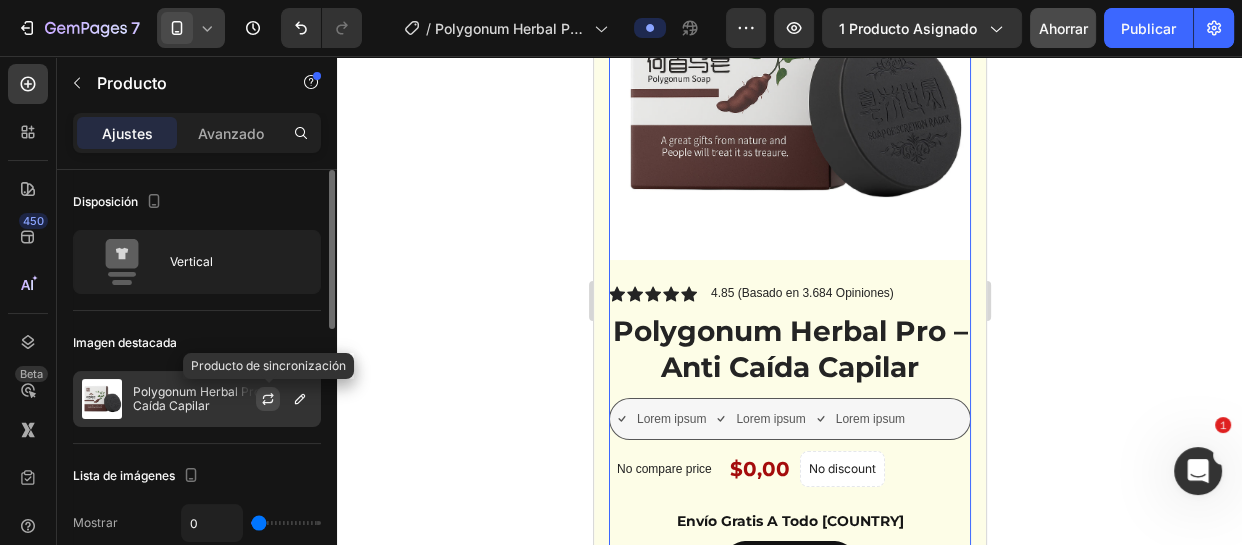 click 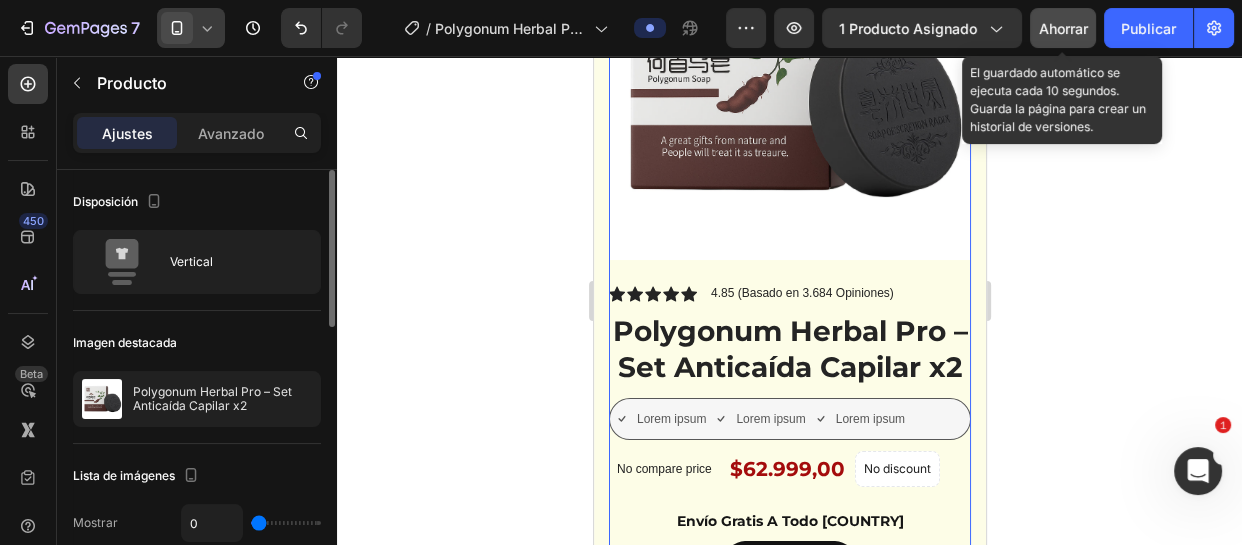 click on "Ahorrar" at bounding box center (1063, 28) 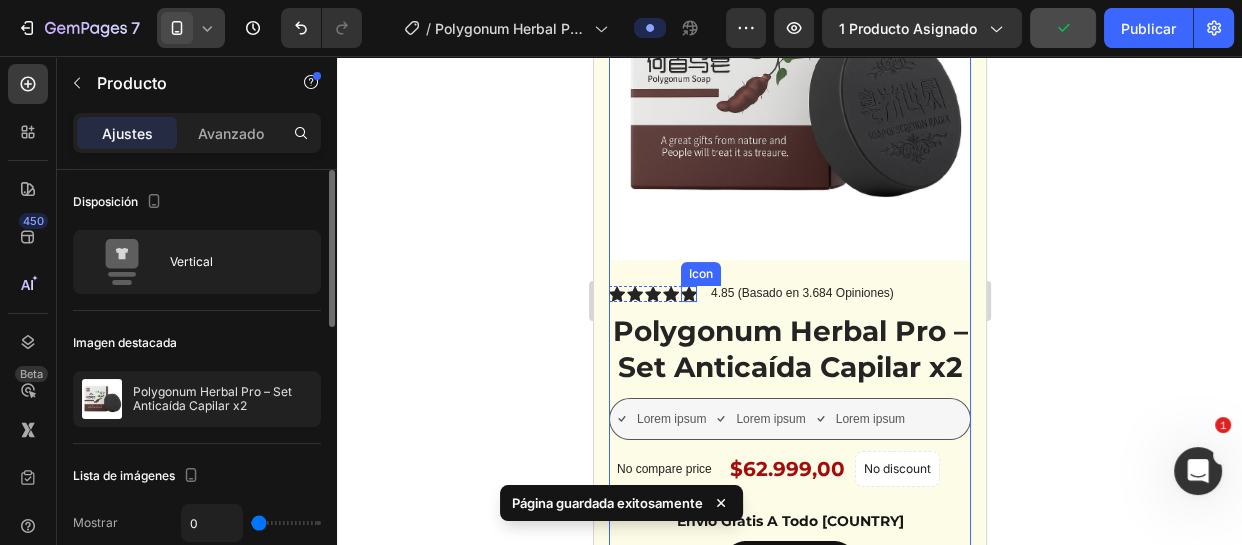click 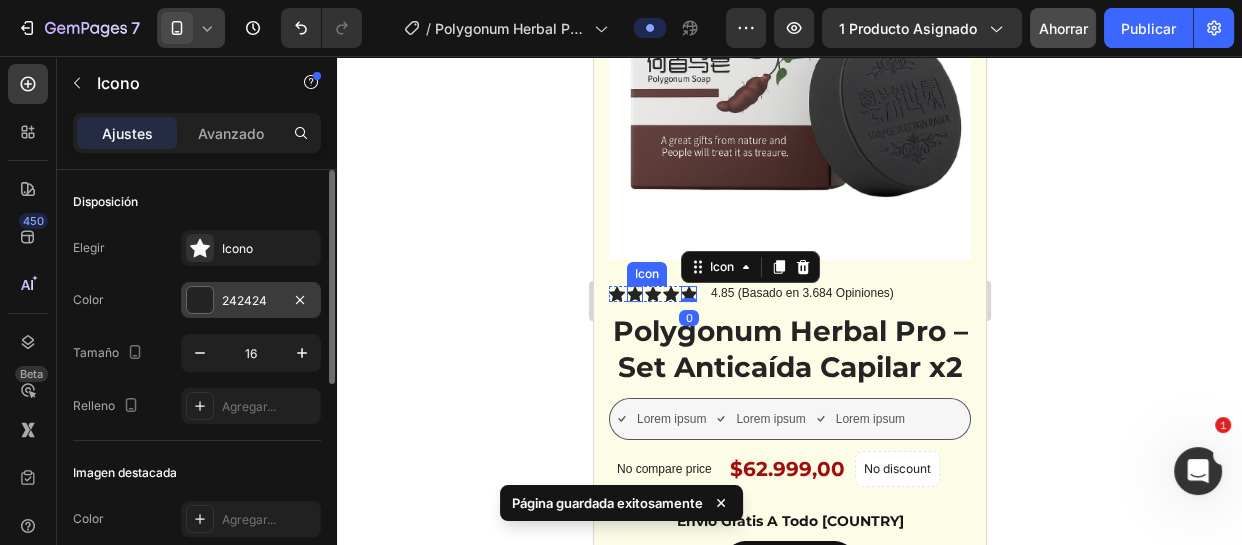 click on "242424" at bounding box center [251, 300] 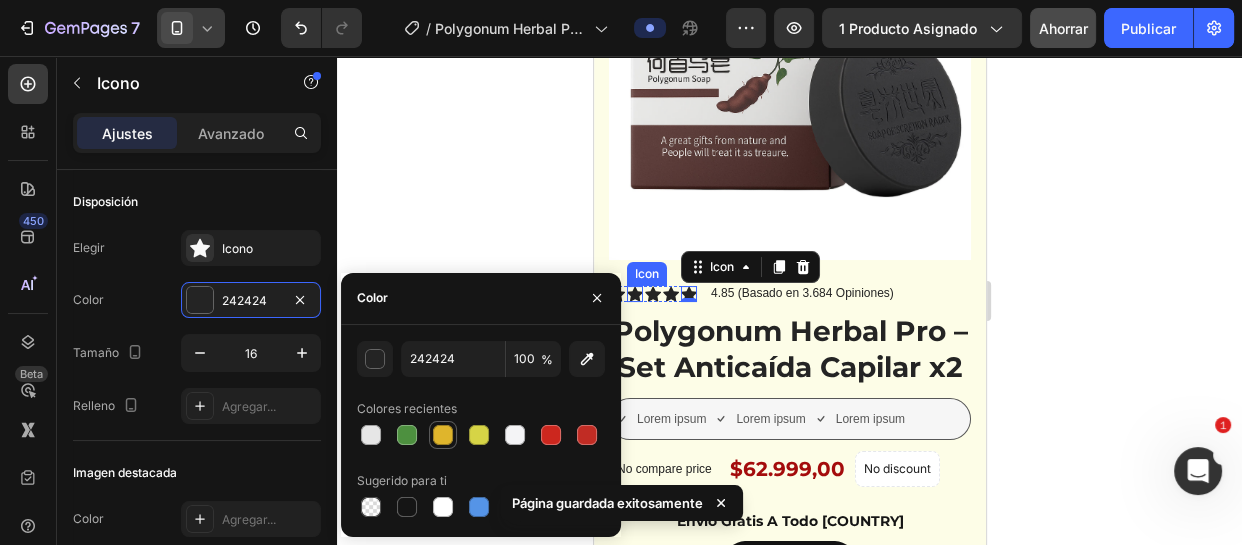 click at bounding box center (443, 435) 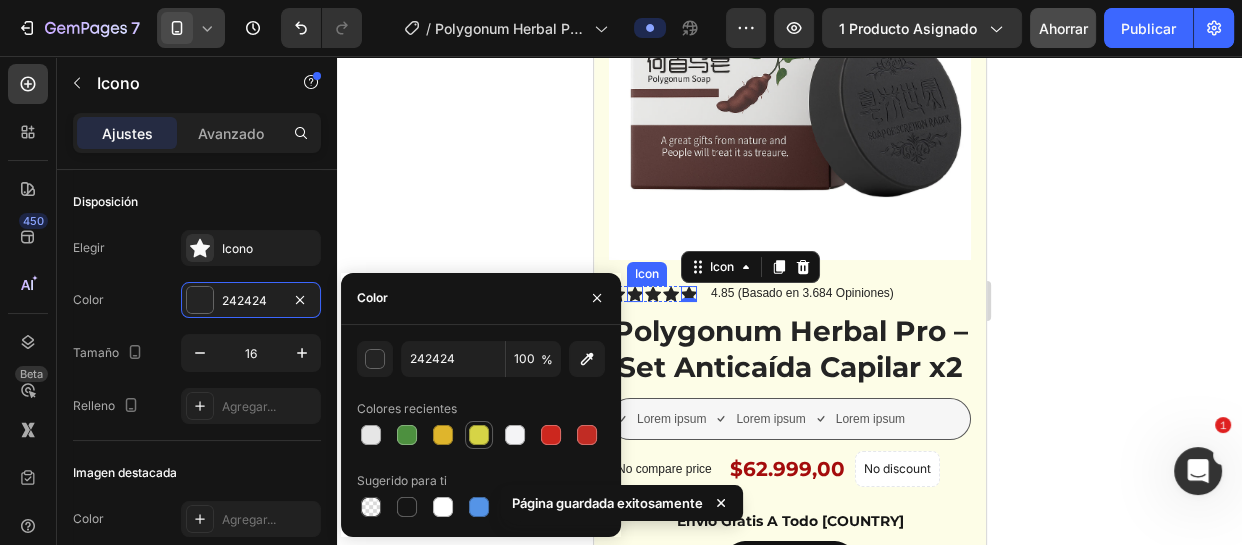 type on "DFB52C" 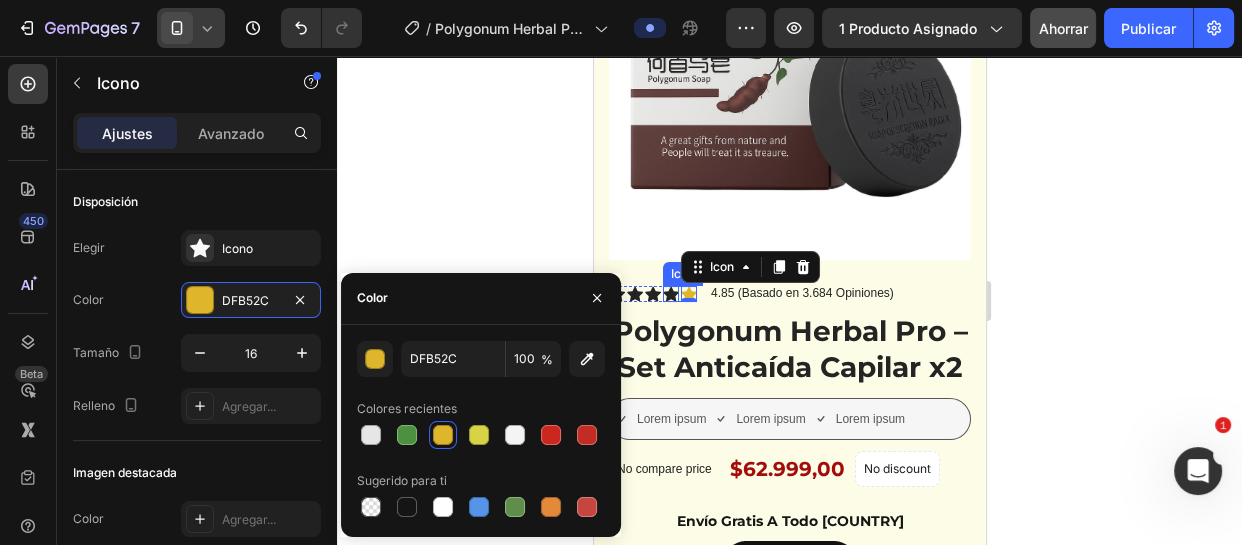 click on "Icon" at bounding box center [670, 294] 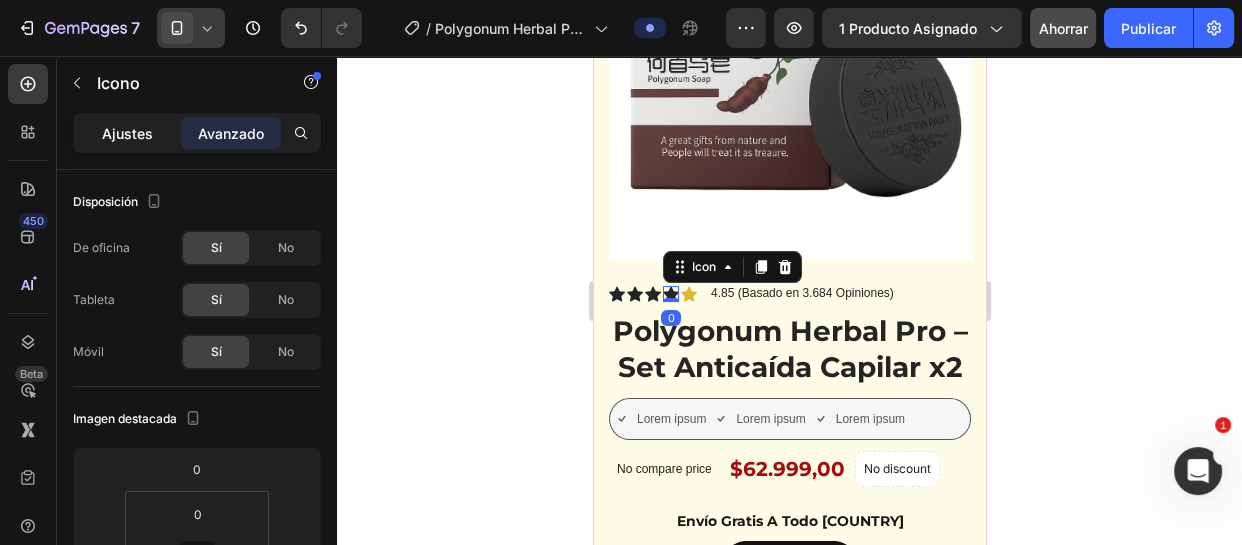 click on "Ajustes" at bounding box center [127, 133] 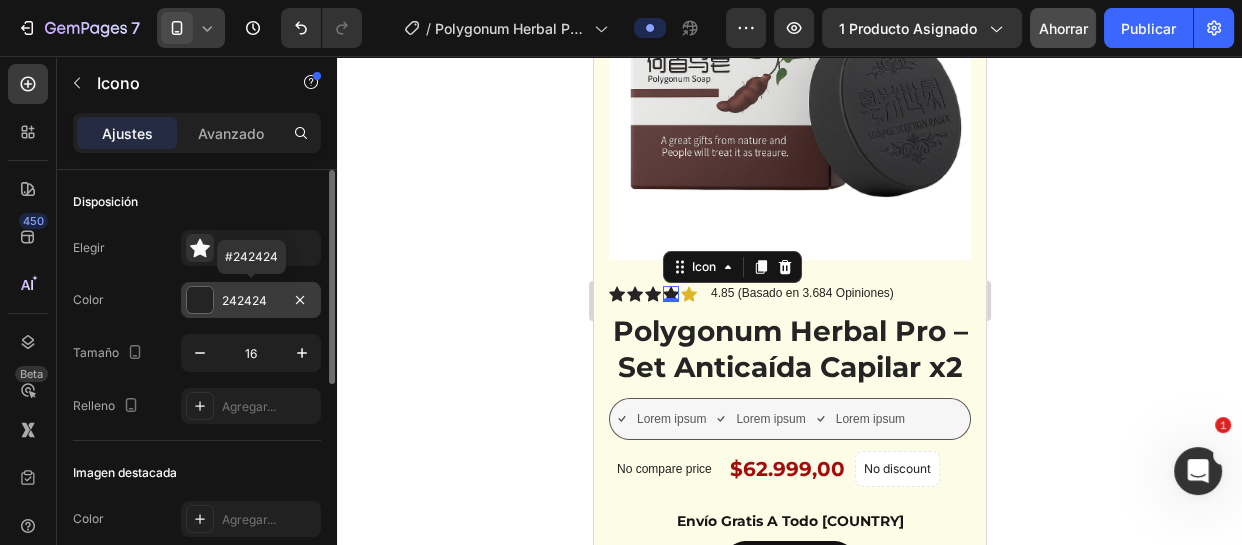 click on "242424" at bounding box center [251, 300] 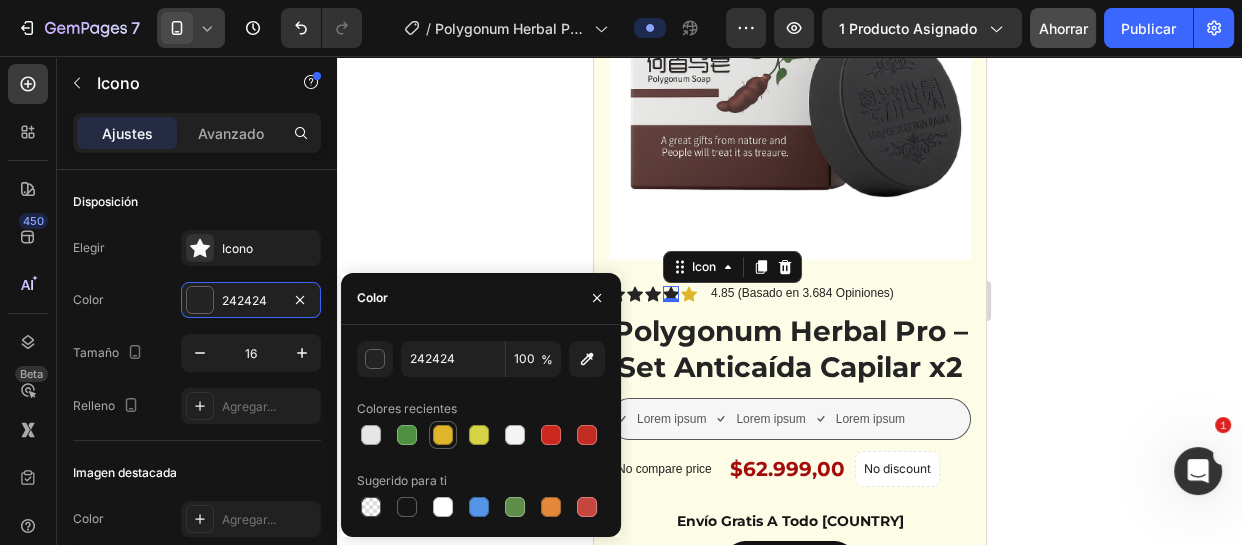 click at bounding box center [443, 435] 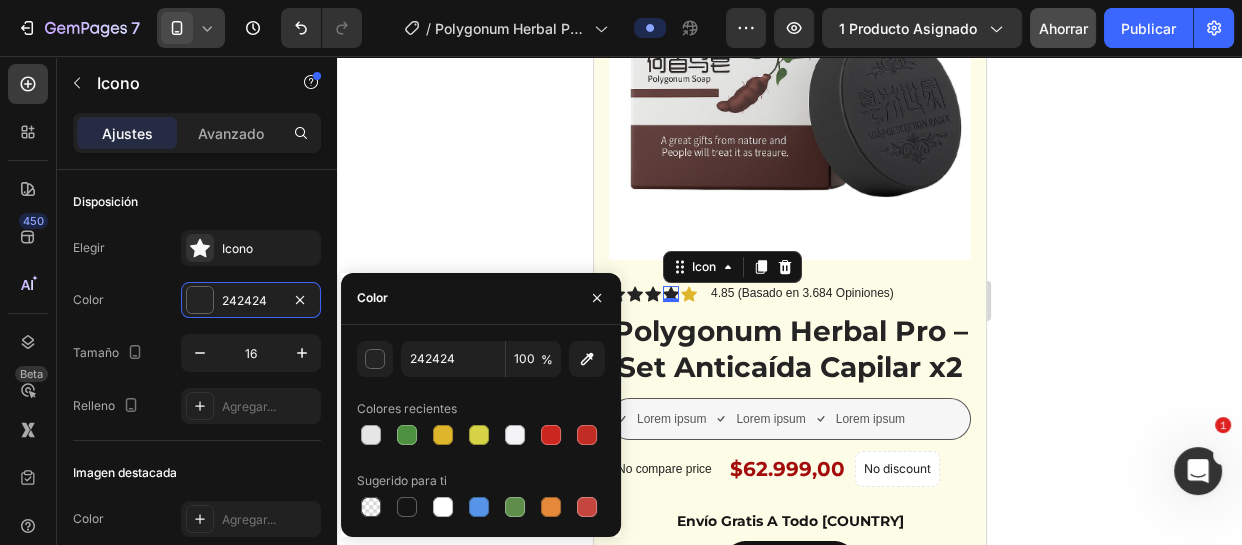 type on "DFB52C" 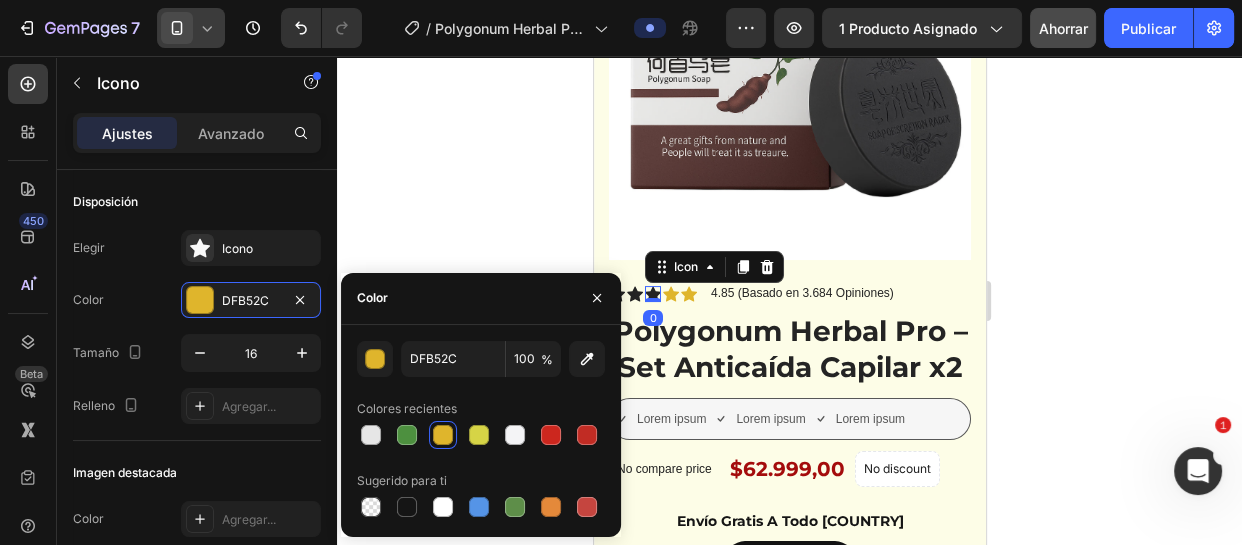 click 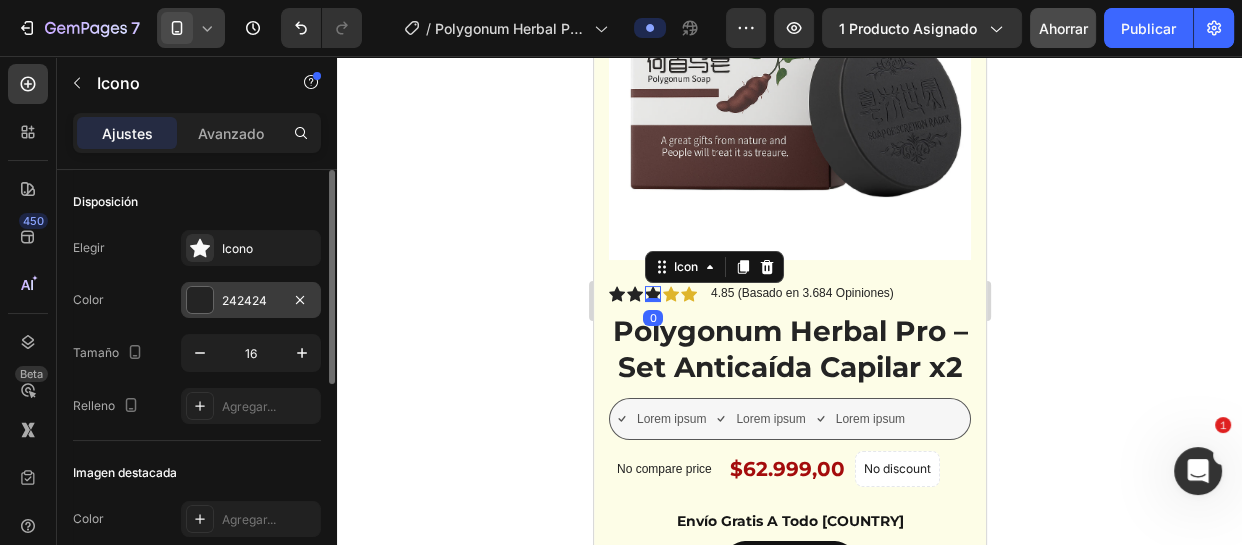 click on "242424" at bounding box center [251, 301] 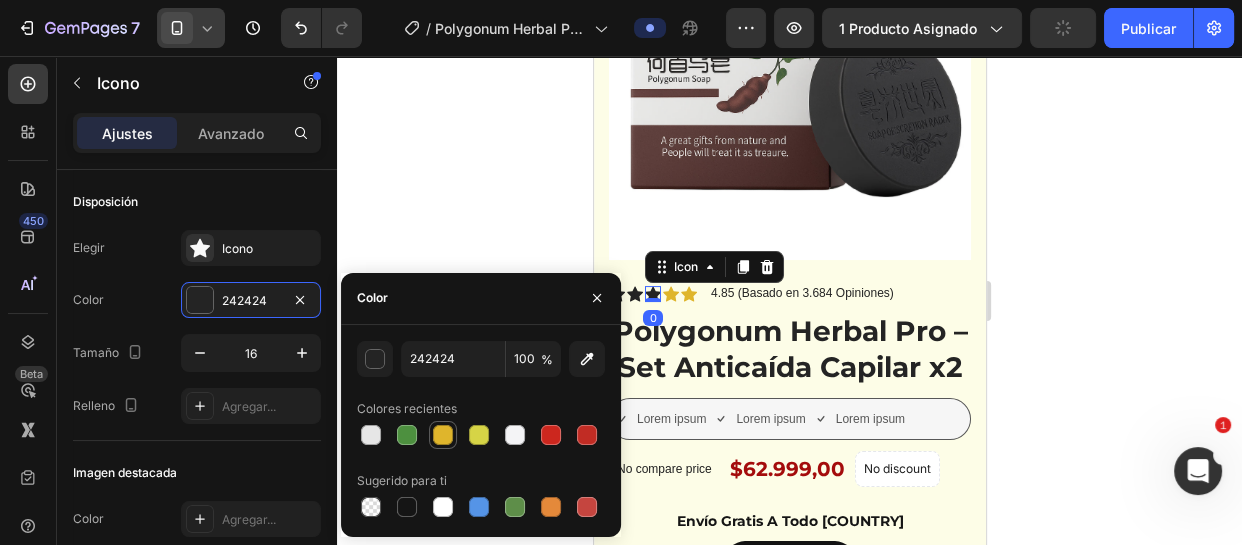 click at bounding box center (443, 435) 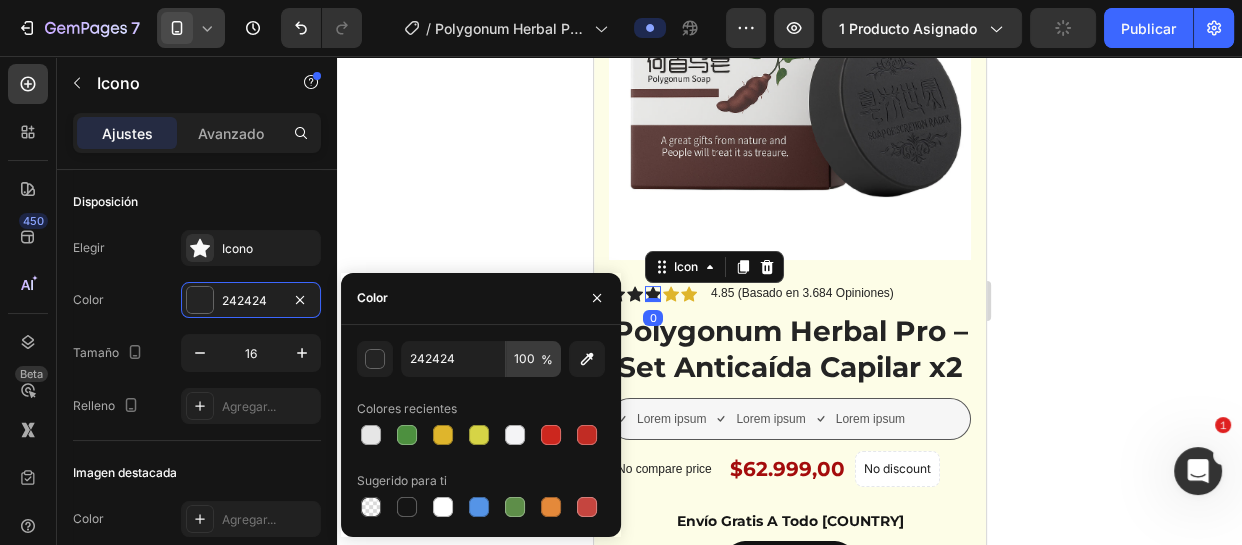 type on "DFB52C" 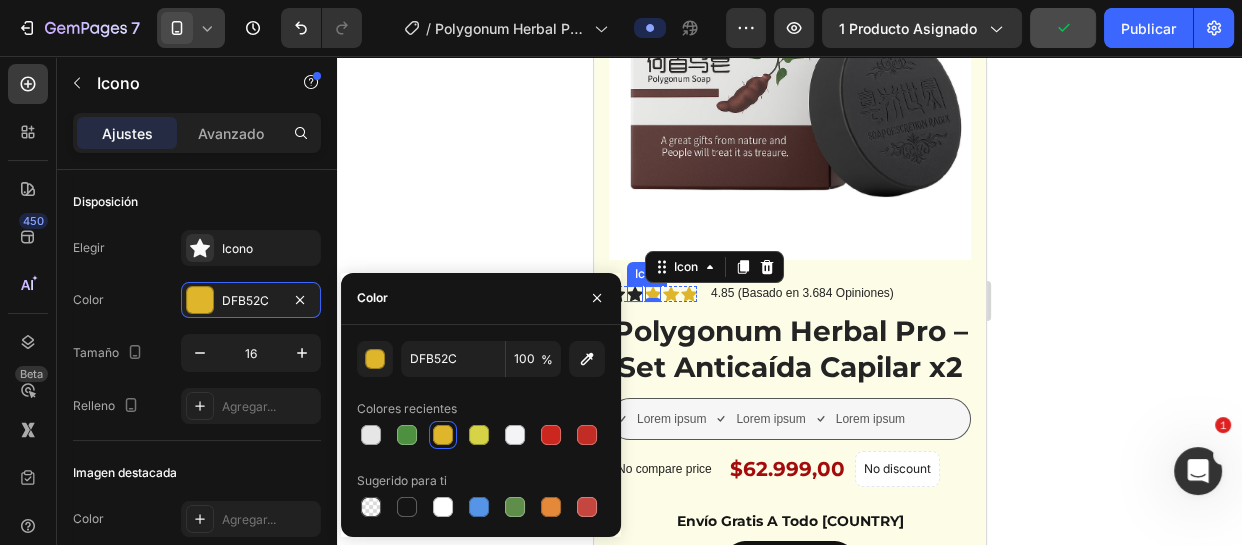 click 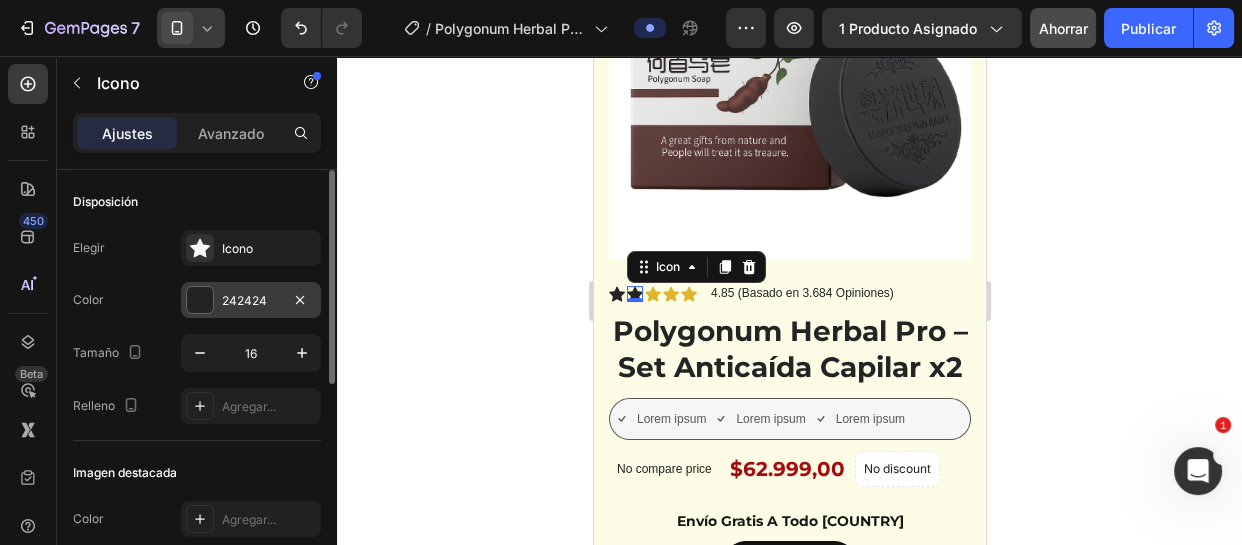 click on "242424" at bounding box center (244, 300) 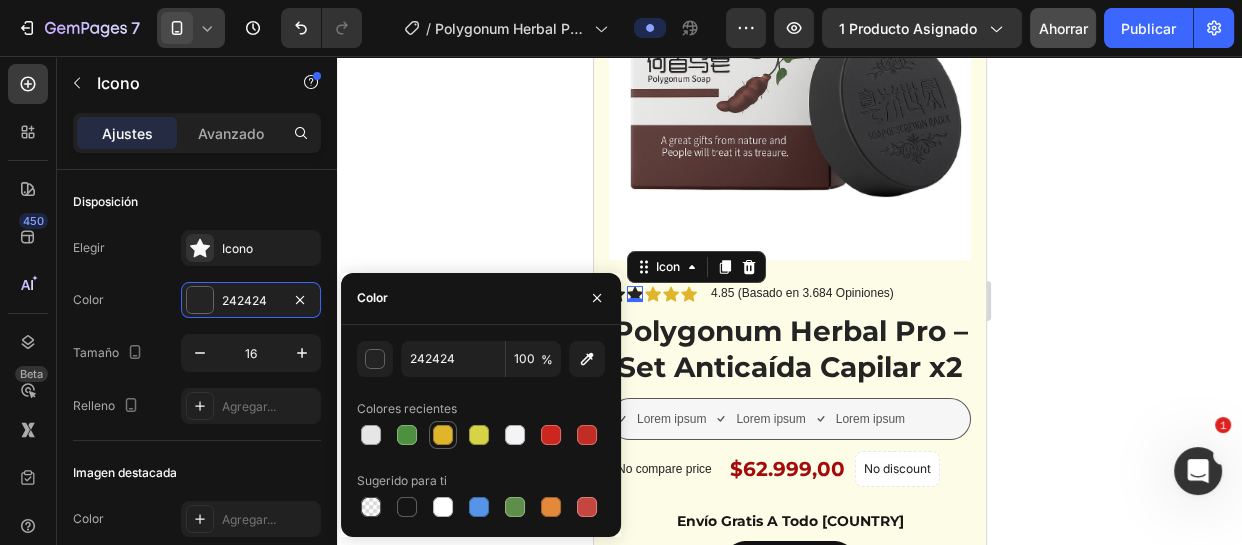 click at bounding box center (443, 435) 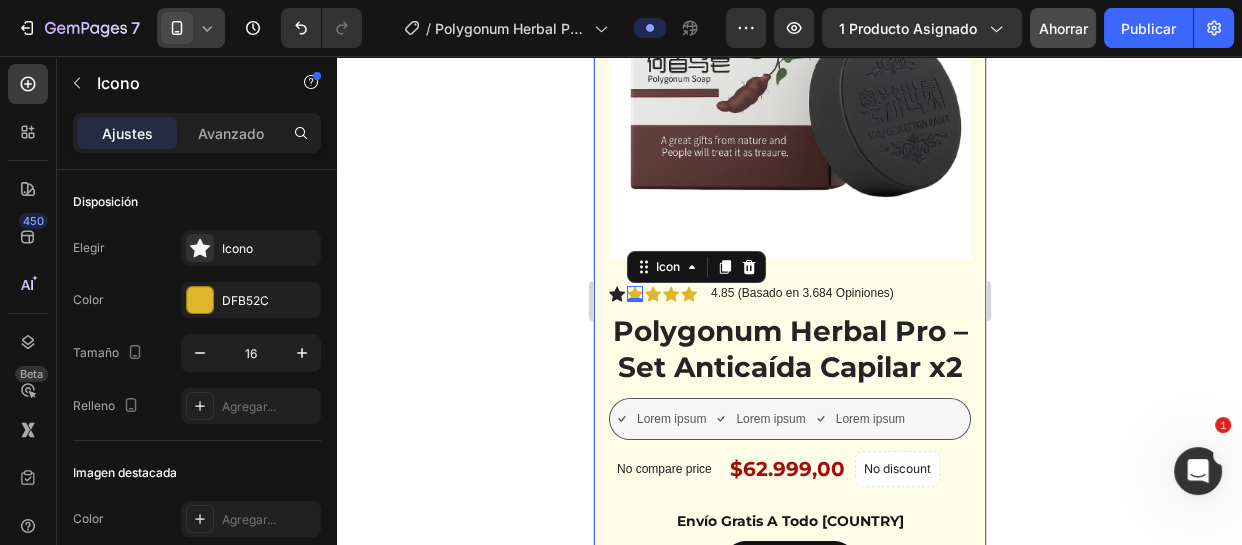 click 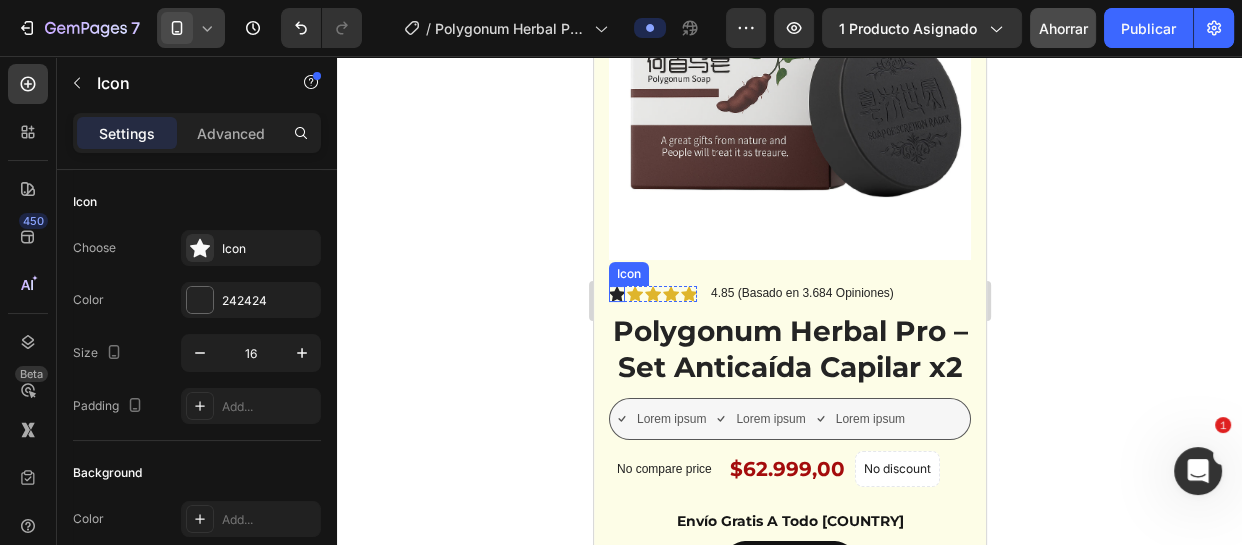 click 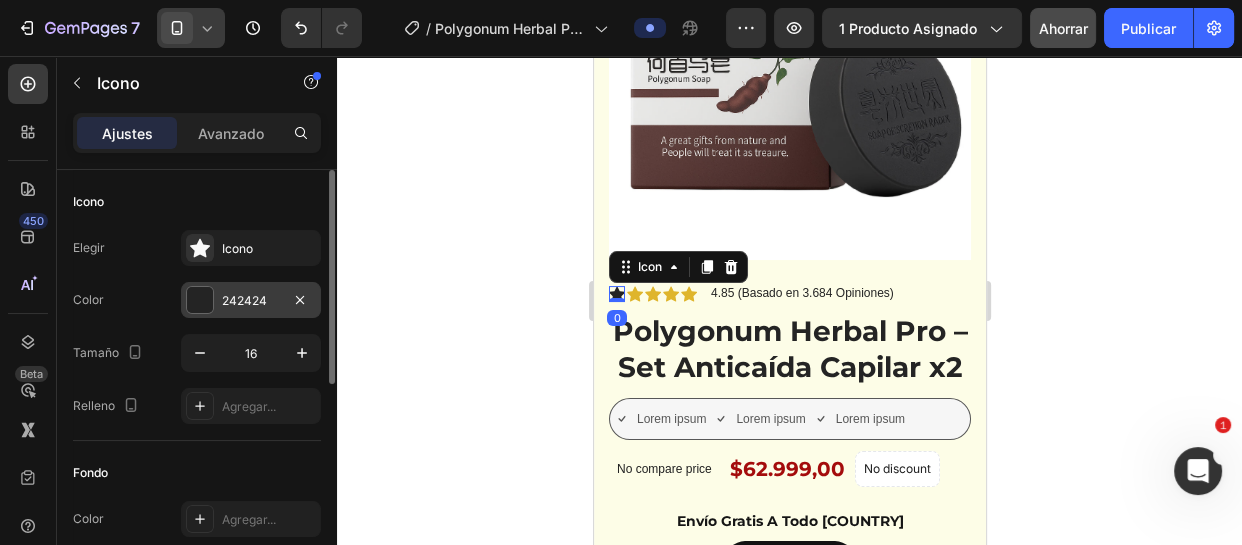 click on "242424" at bounding box center [244, 300] 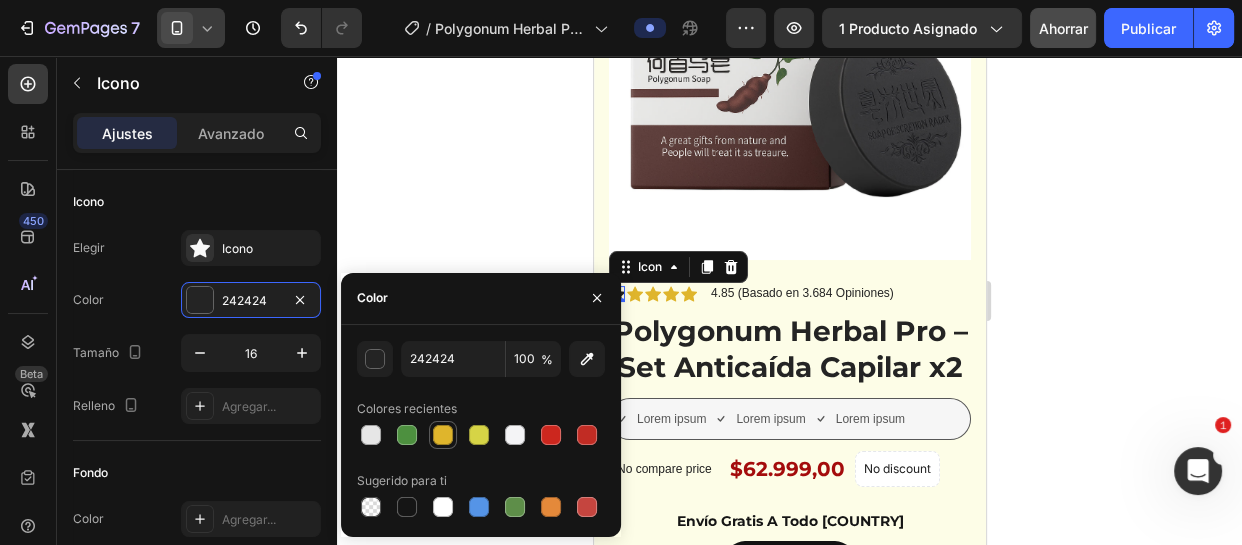 click at bounding box center (443, 435) 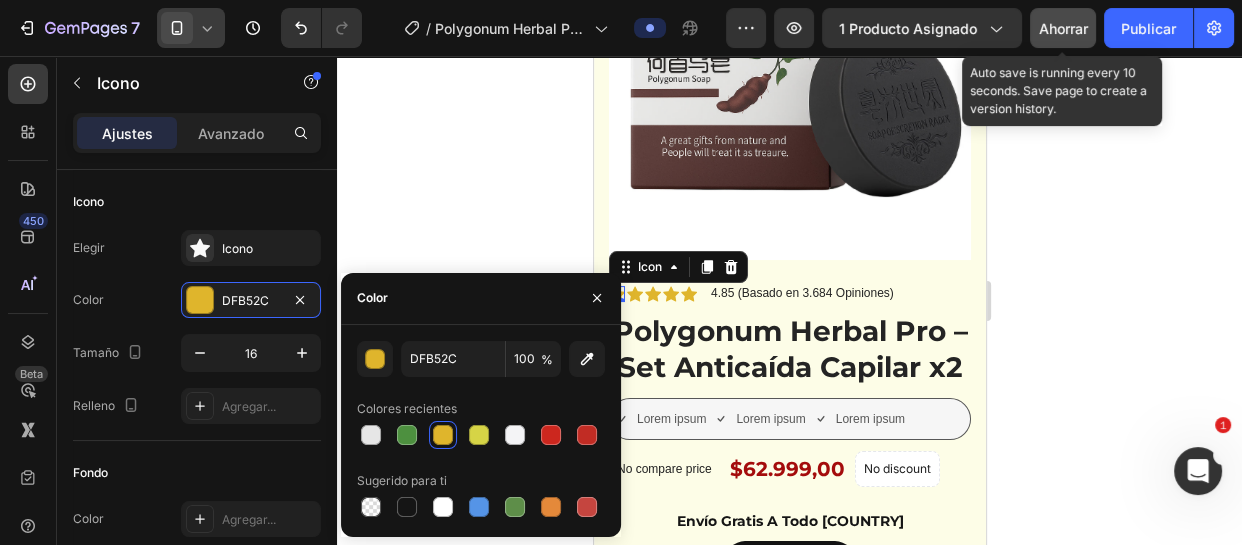click on "Ahorrar" at bounding box center [1063, 28] 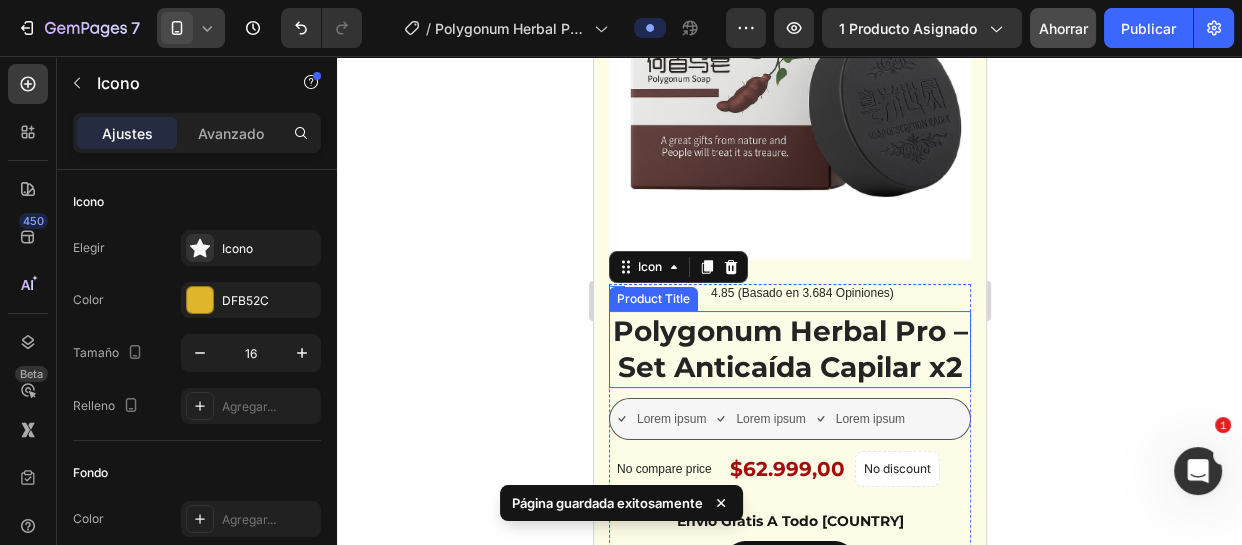click on "Polygonum Herbal Pro – Set Anticaída Capilar x2" at bounding box center [789, 349] 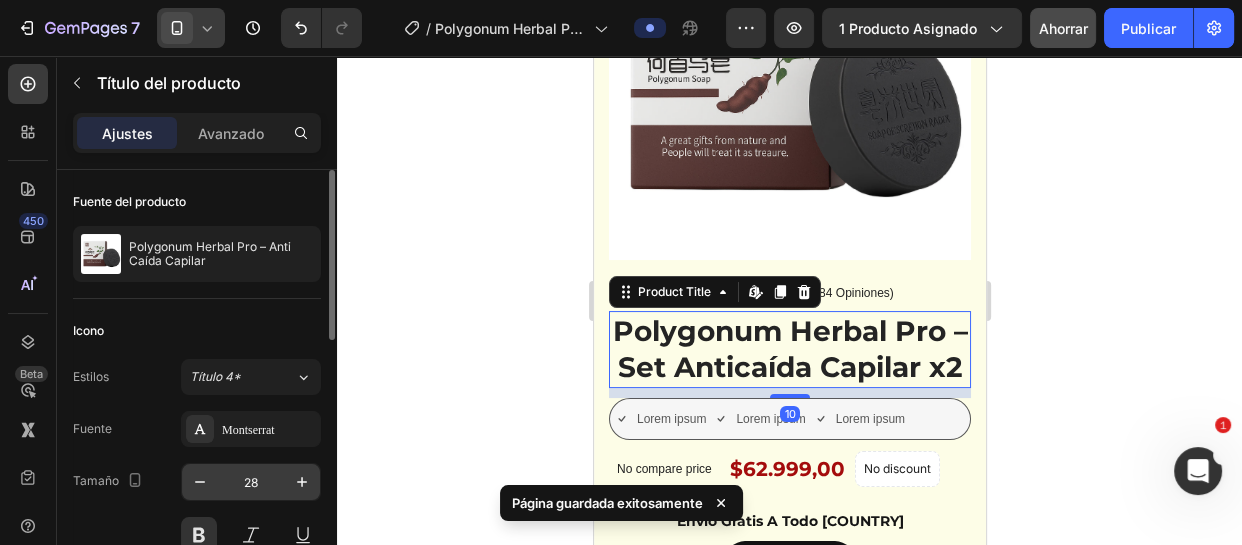 click on "28" at bounding box center (251, 482) 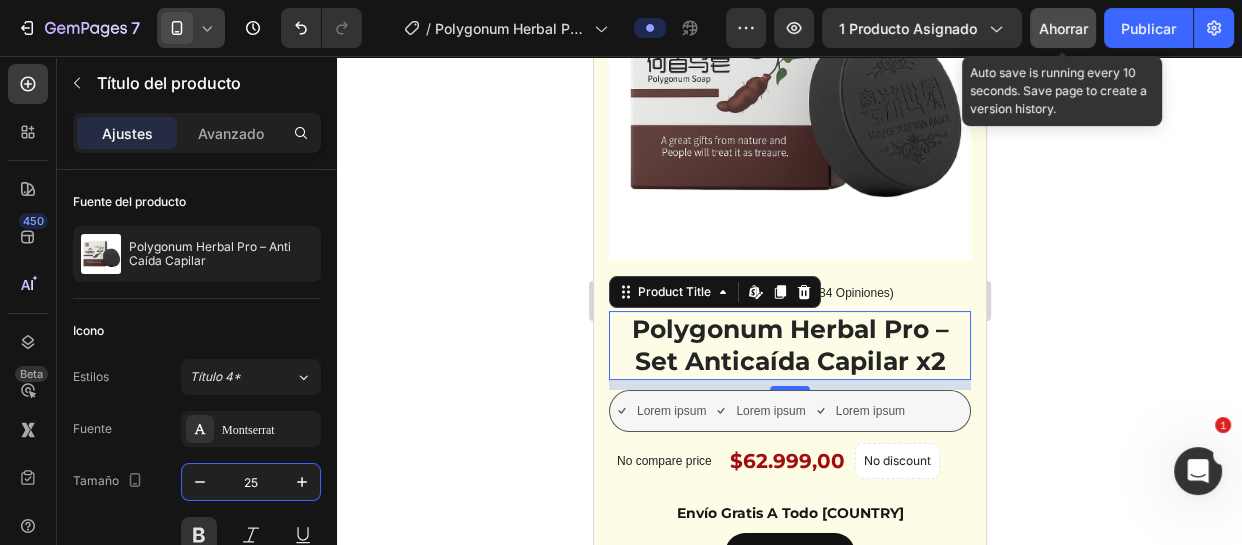 type on "25" 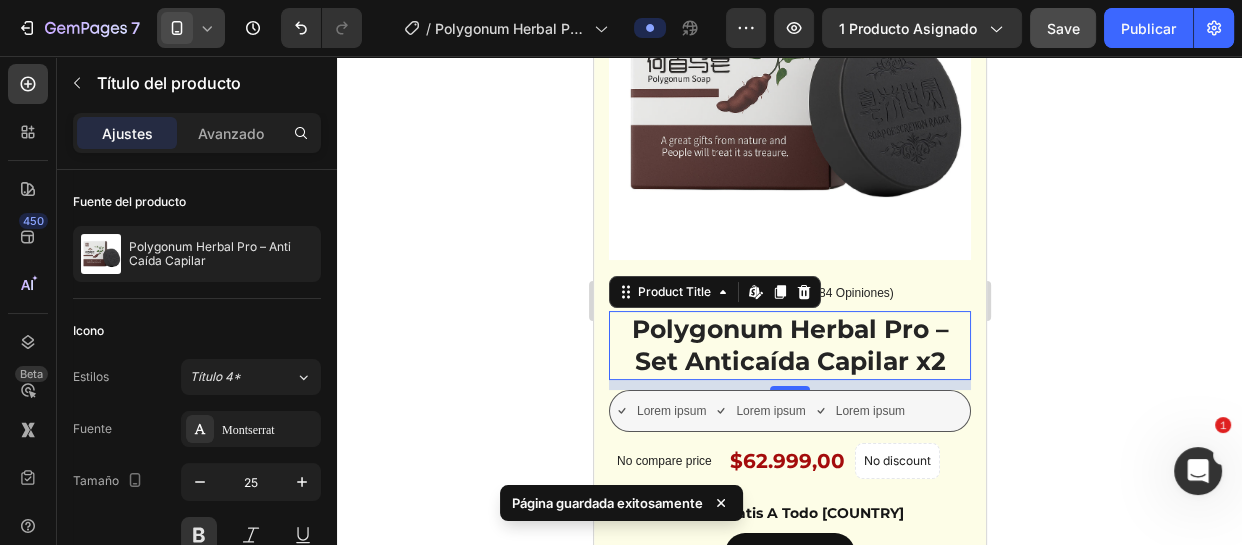 click 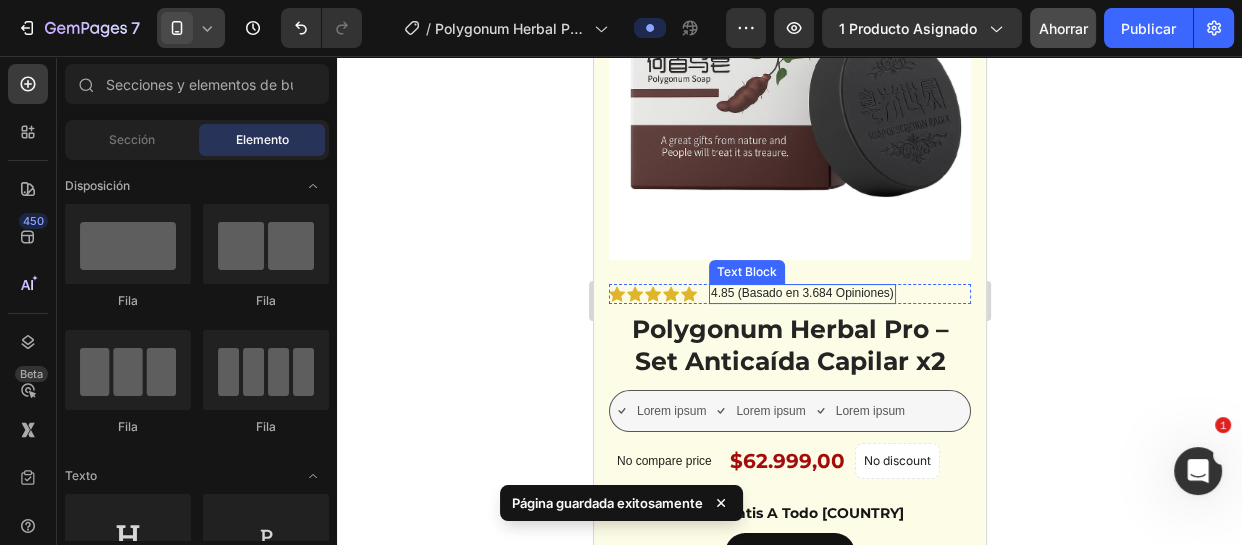 click on "4.85 (Basado en 3.684 Opiniones)" at bounding box center (801, 294) 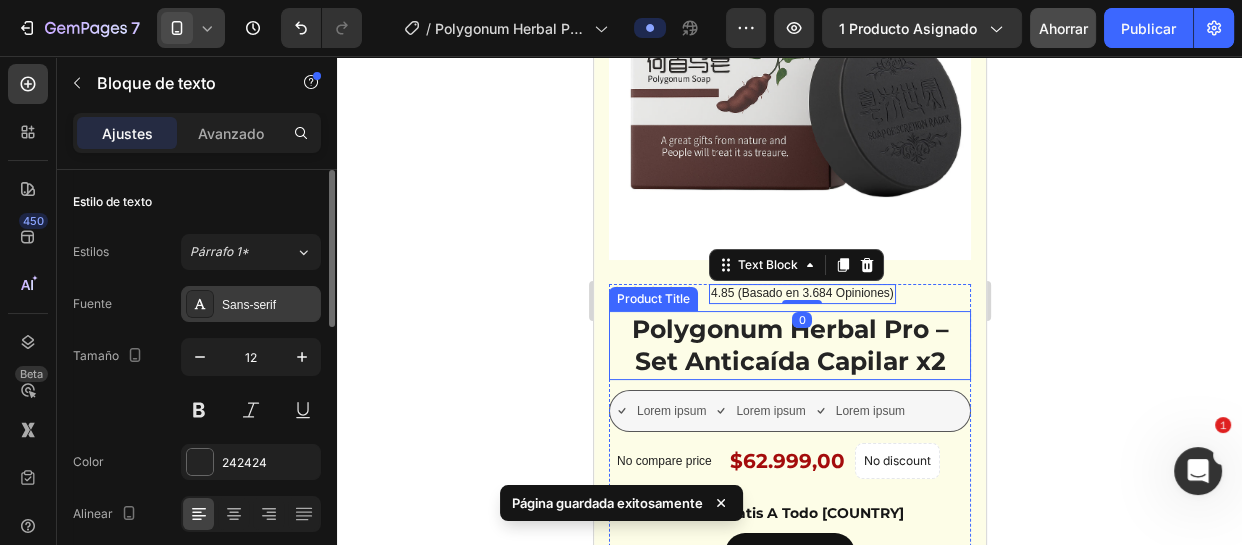 click on "Sans-serif" at bounding box center [249, 305] 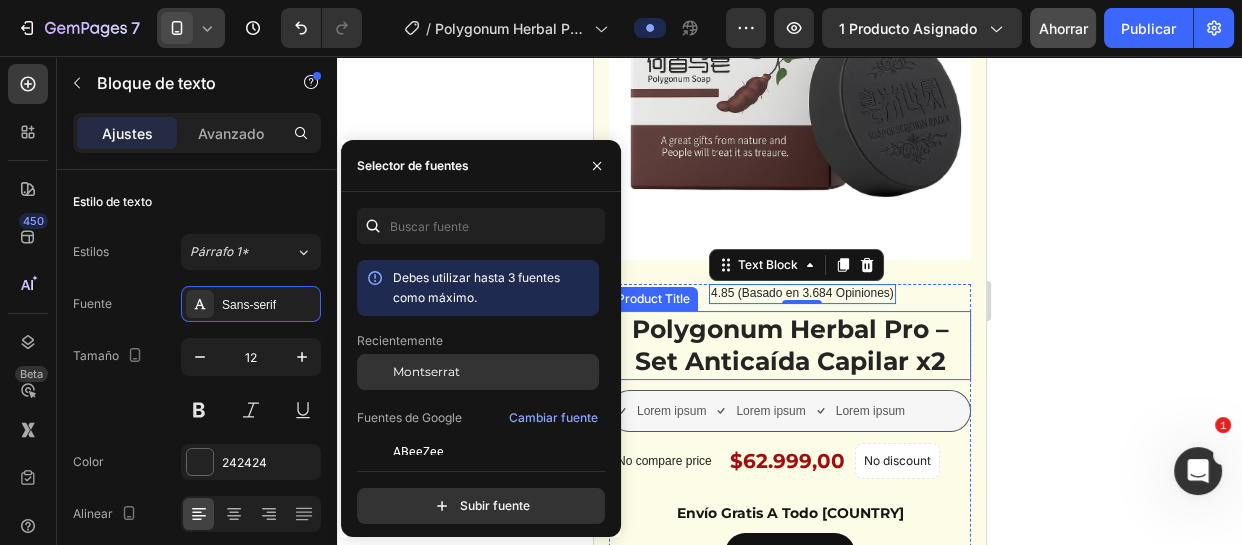 click on "Montserrat" at bounding box center [426, 371] 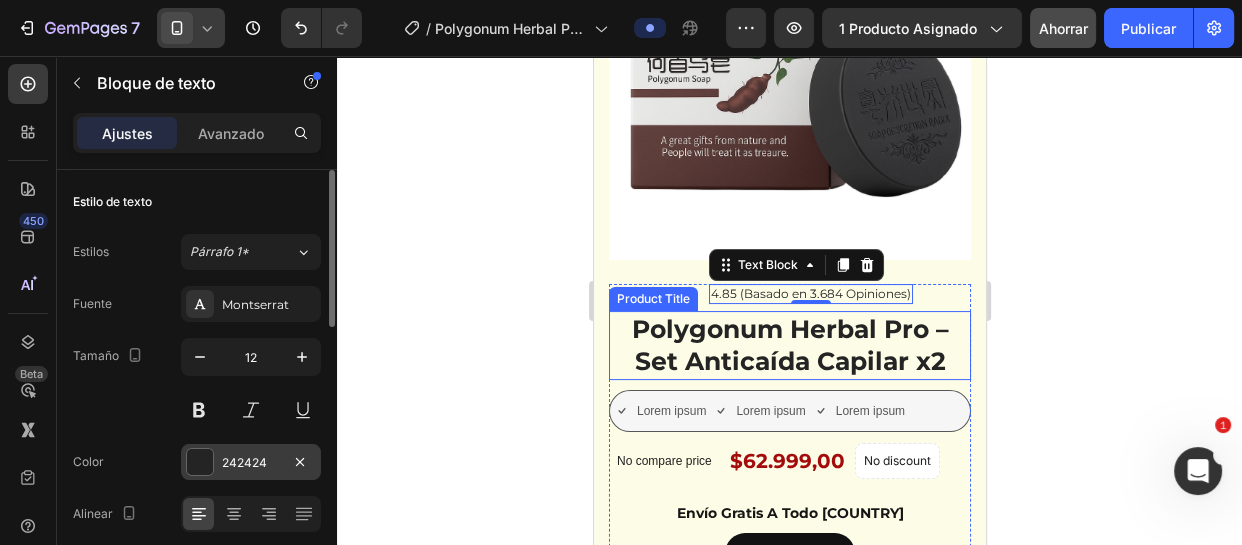 click on "242424" at bounding box center [244, 462] 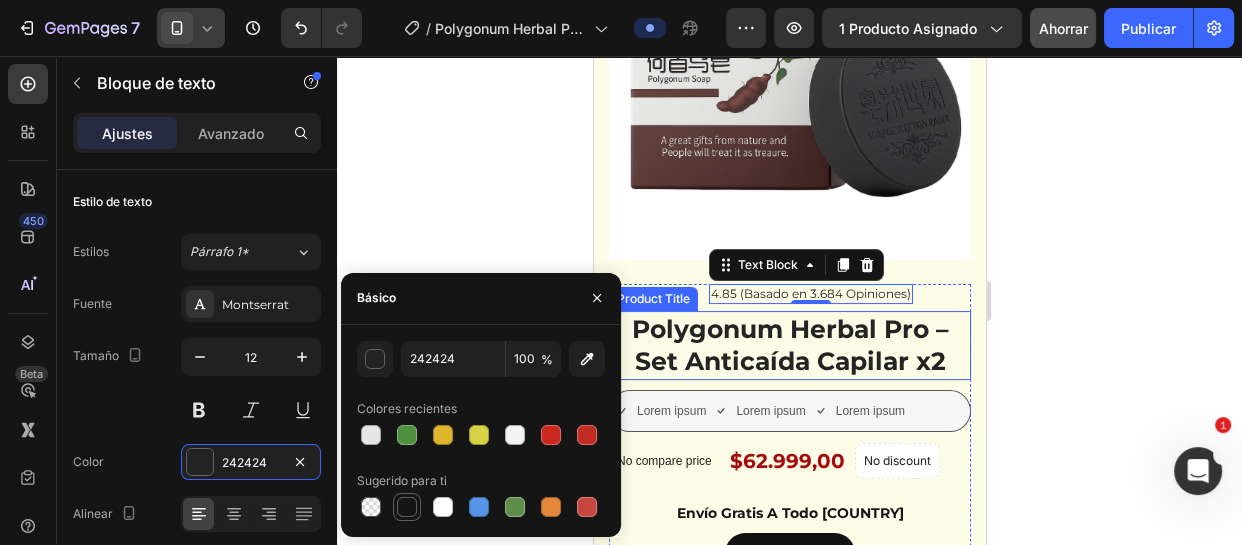 click at bounding box center (407, 507) 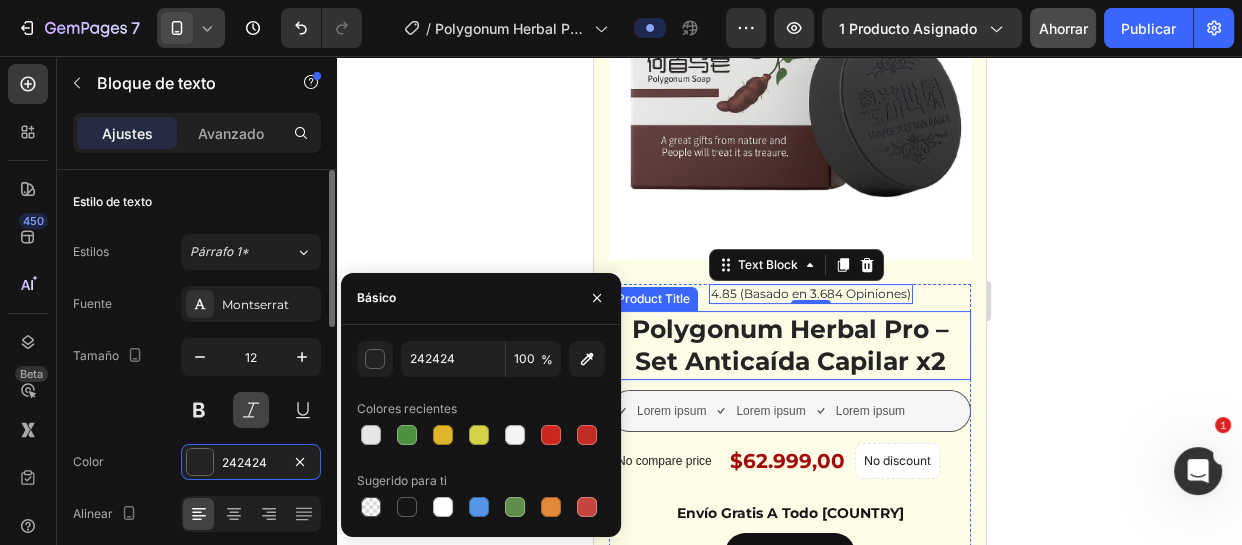 type on "151515" 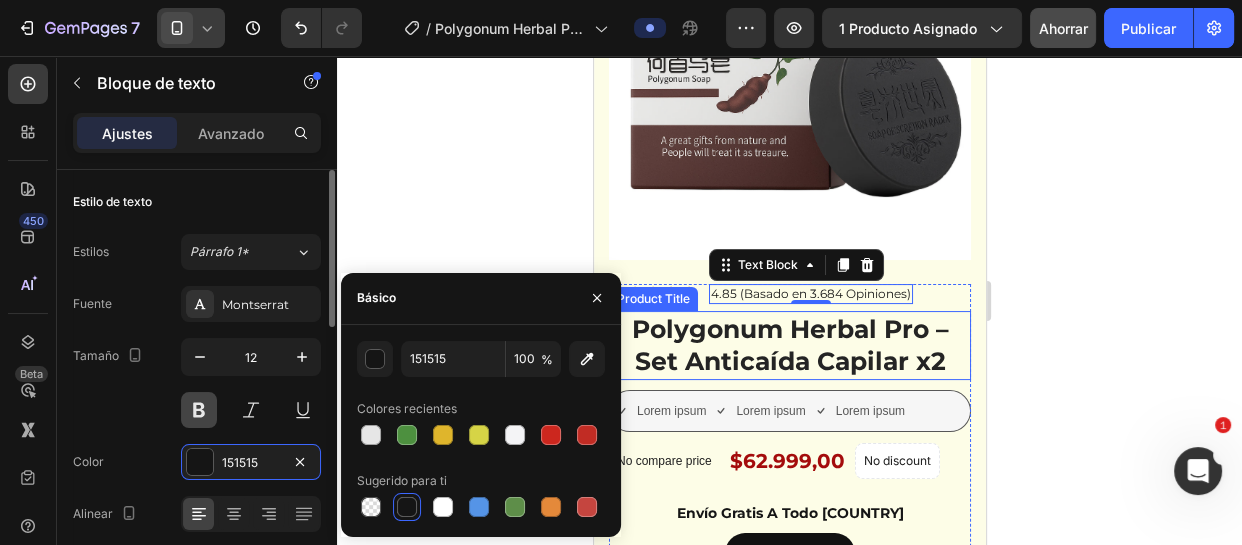 click at bounding box center (199, 410) 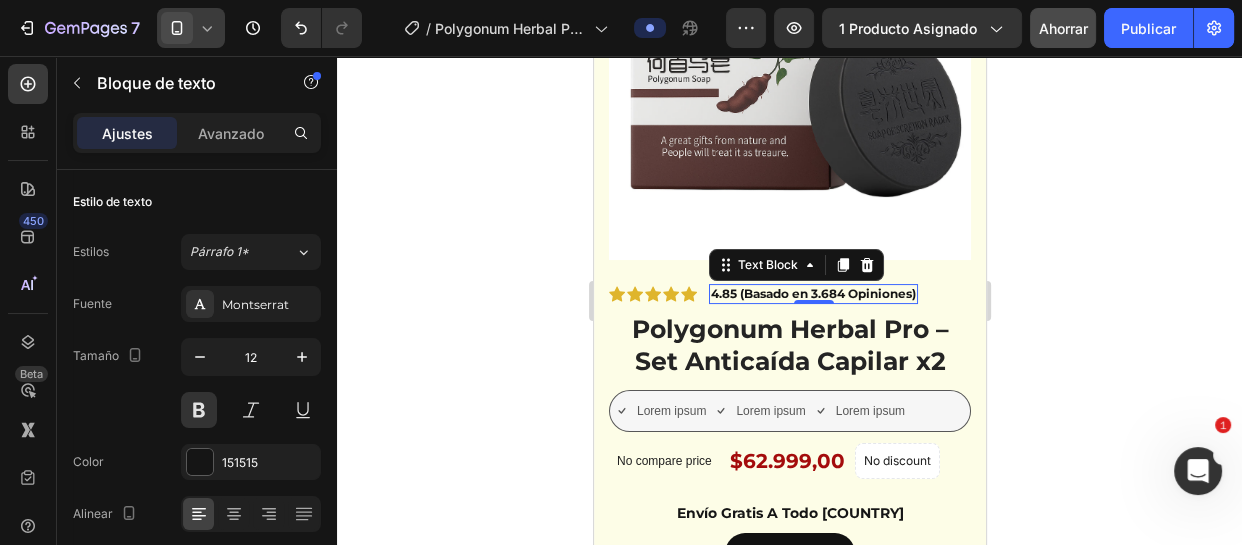 click 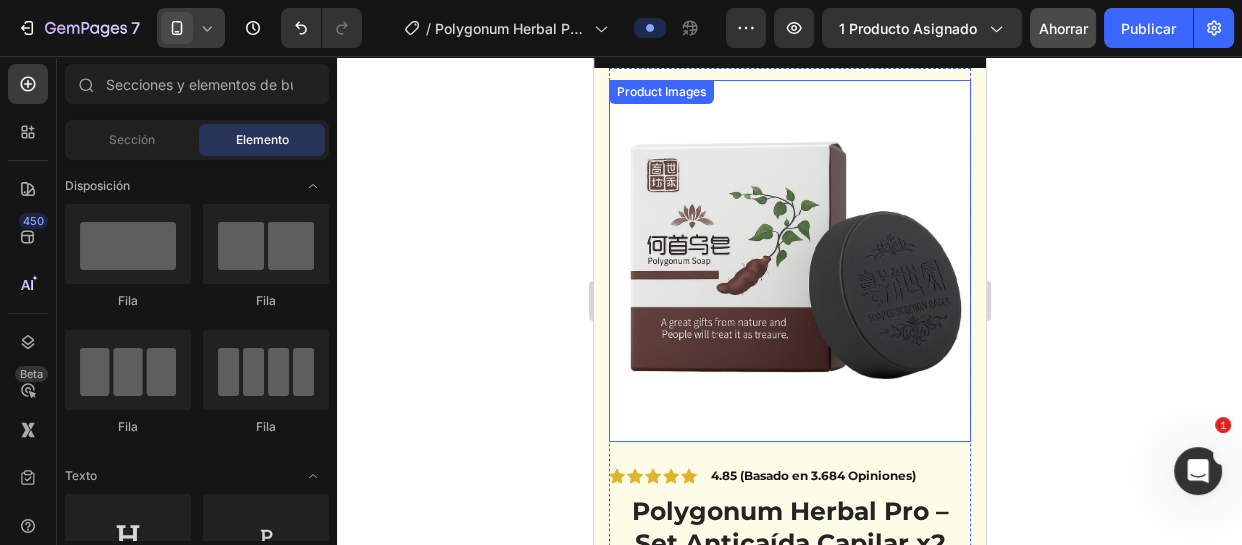 scroll, scrollTop: 0, scrollLeft: 0, axis: both 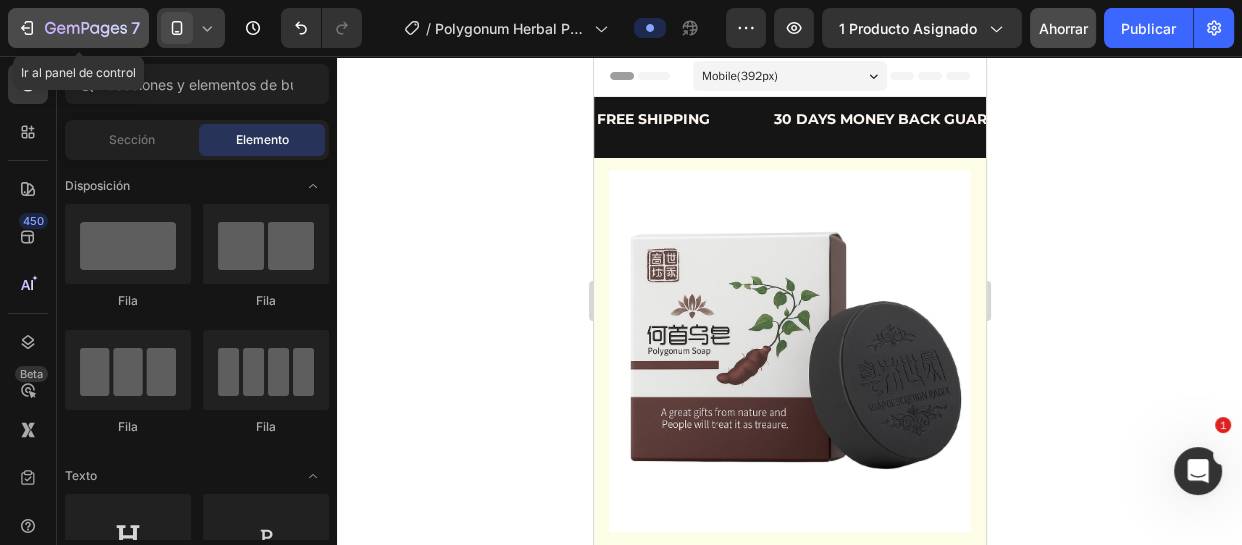 click 